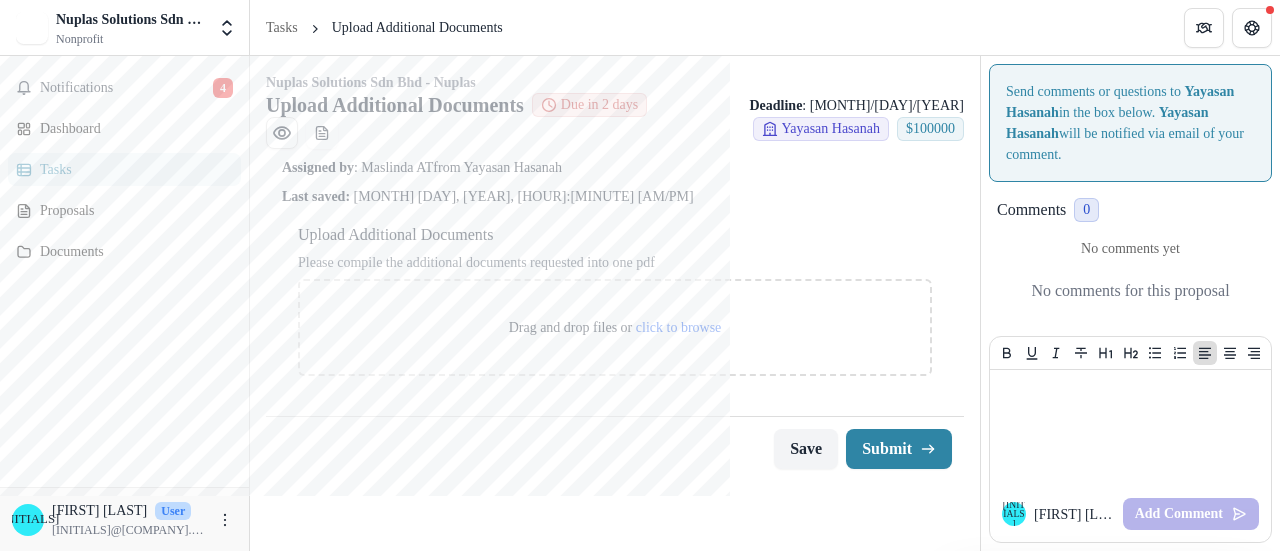scroll, scrollTop: 0, scrollLeft: 0, axis: both 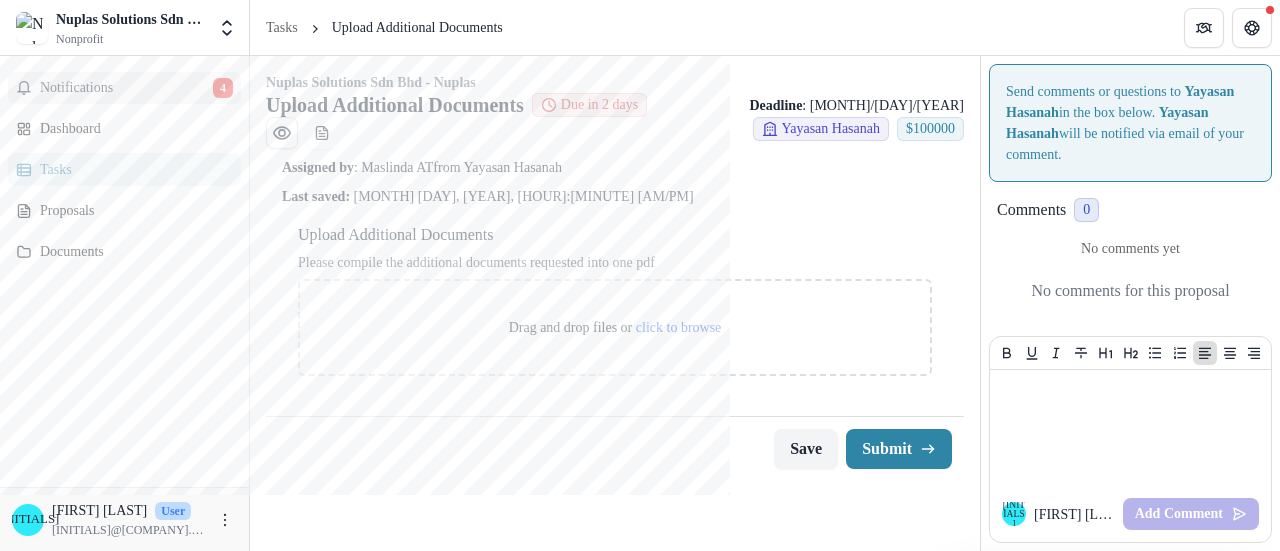 click on "Notifications" at bounding box center (126, 88) 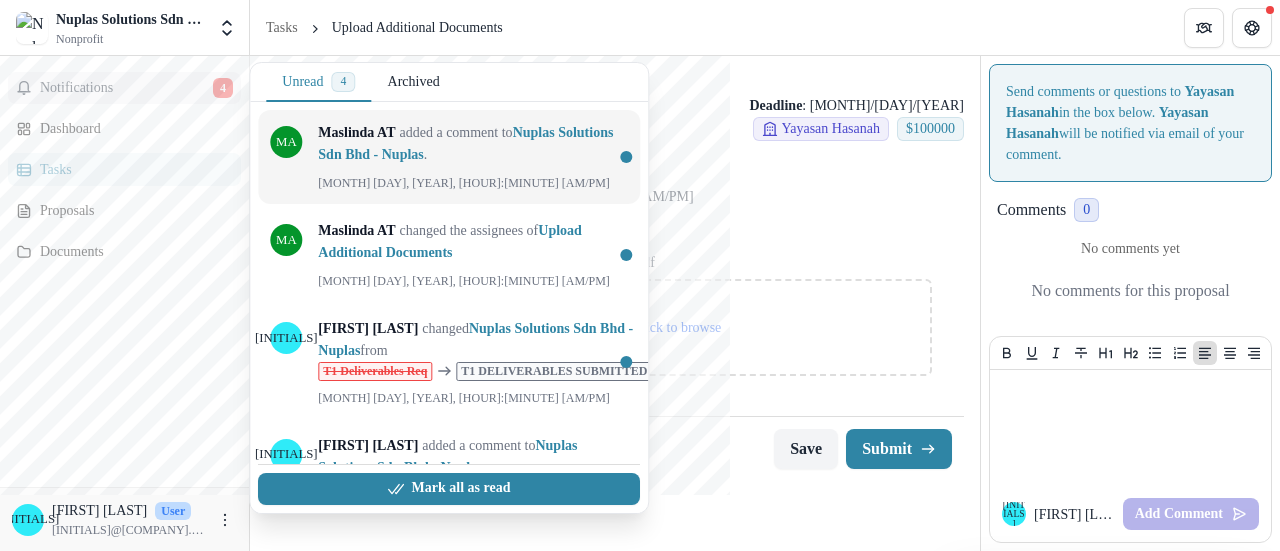 click on "Nuplas Solutions Sdn Bhd - Nuplas" at bounding box center (465, 143) 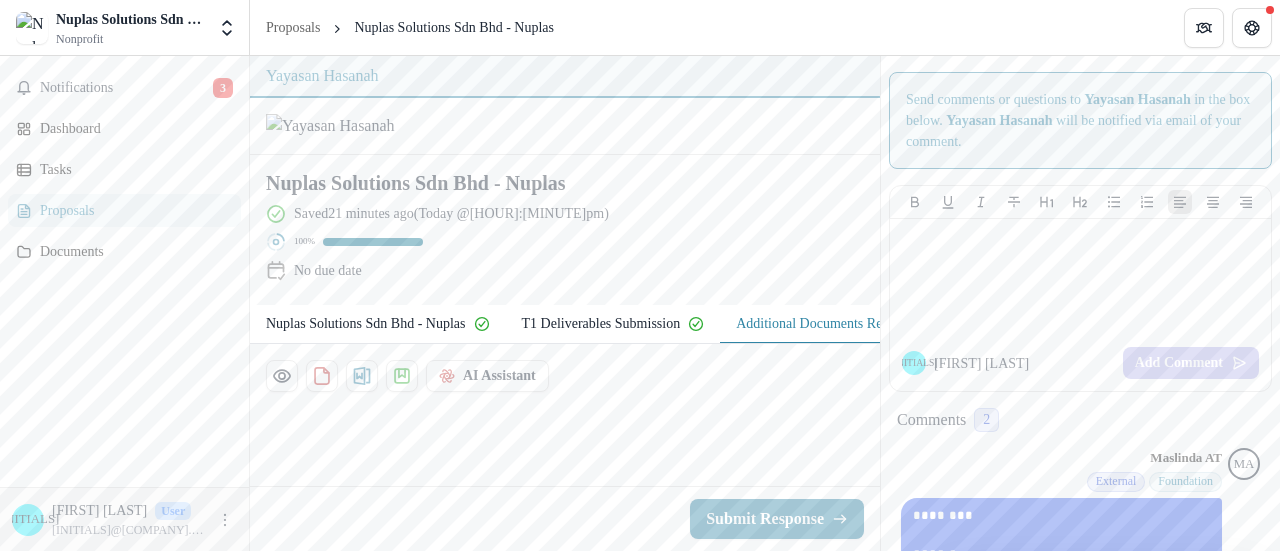 scroll, scrollTop: 26, scrollLeft: 0, axis: vertical 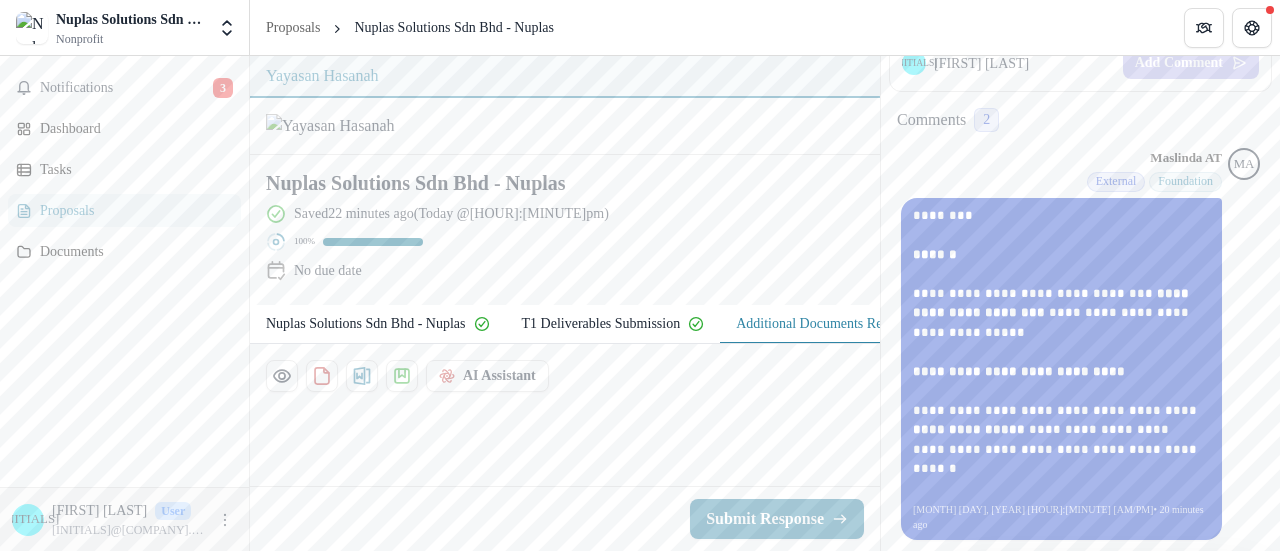 click on "**********" at bounding box center [1058, 352] 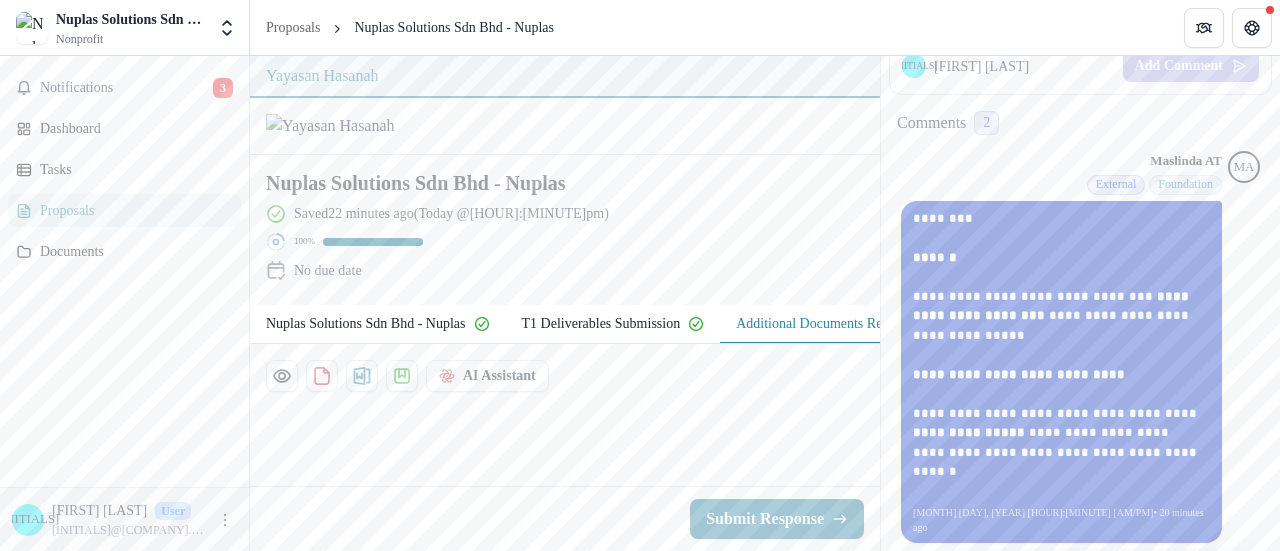 scroll, scrollTop: 300, scrollLeft: 0, axis: vertical 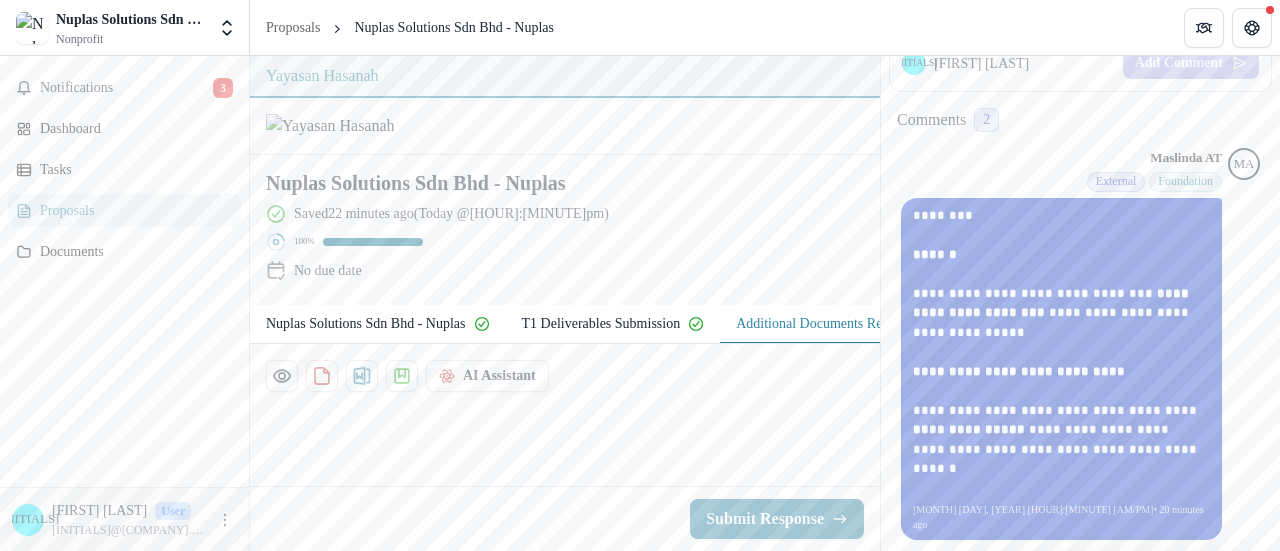 click on "**********" at bounding box center (1058, 352) 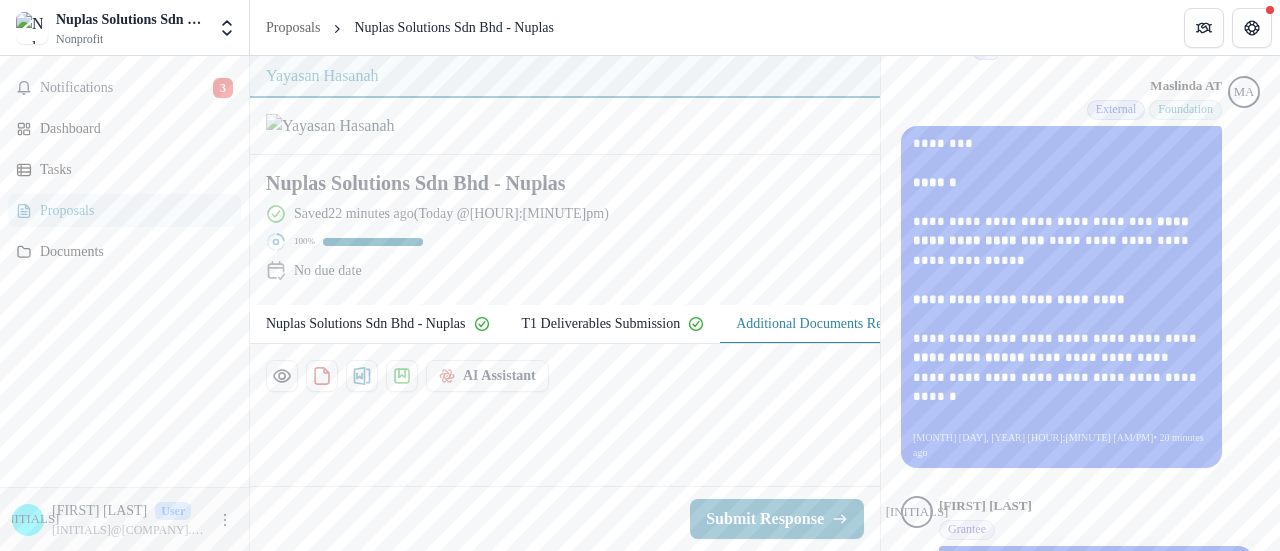 scroll, scrollTop: 400, scrollLeft: 0, axis: vertical 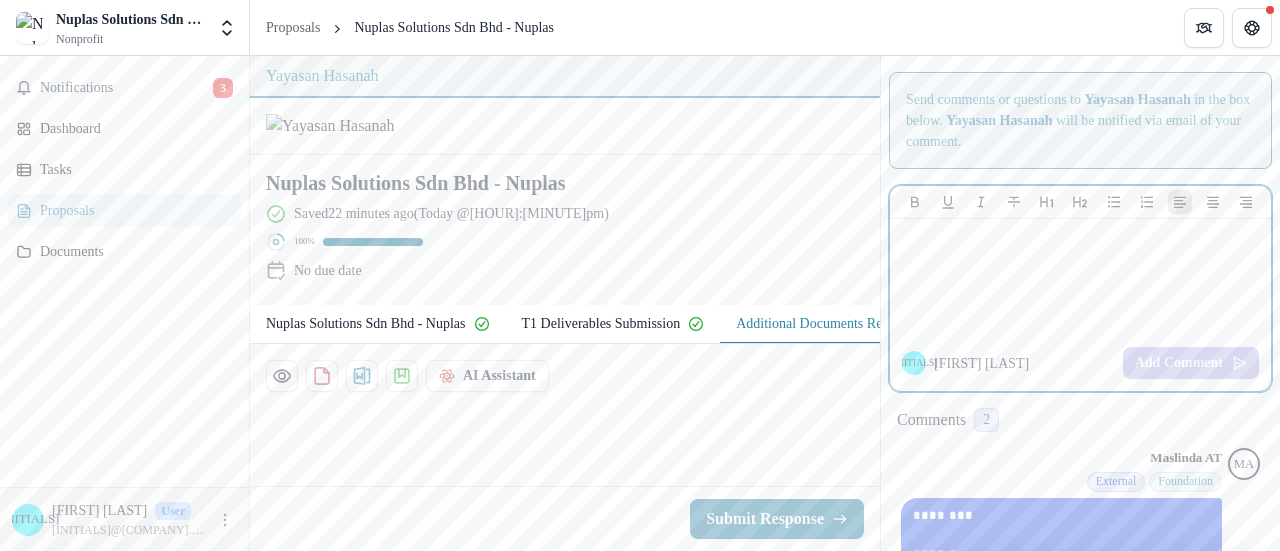 click at bounding box center [1080, 277] 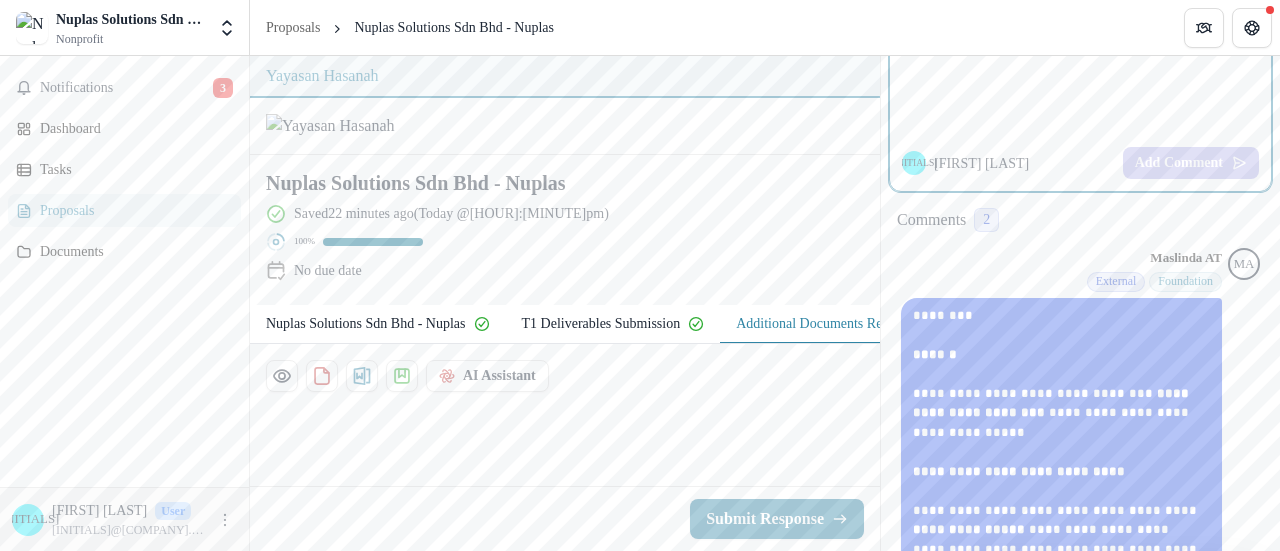 scroll, scrollTop: 100, scrollLeft: 0, axis: vertical 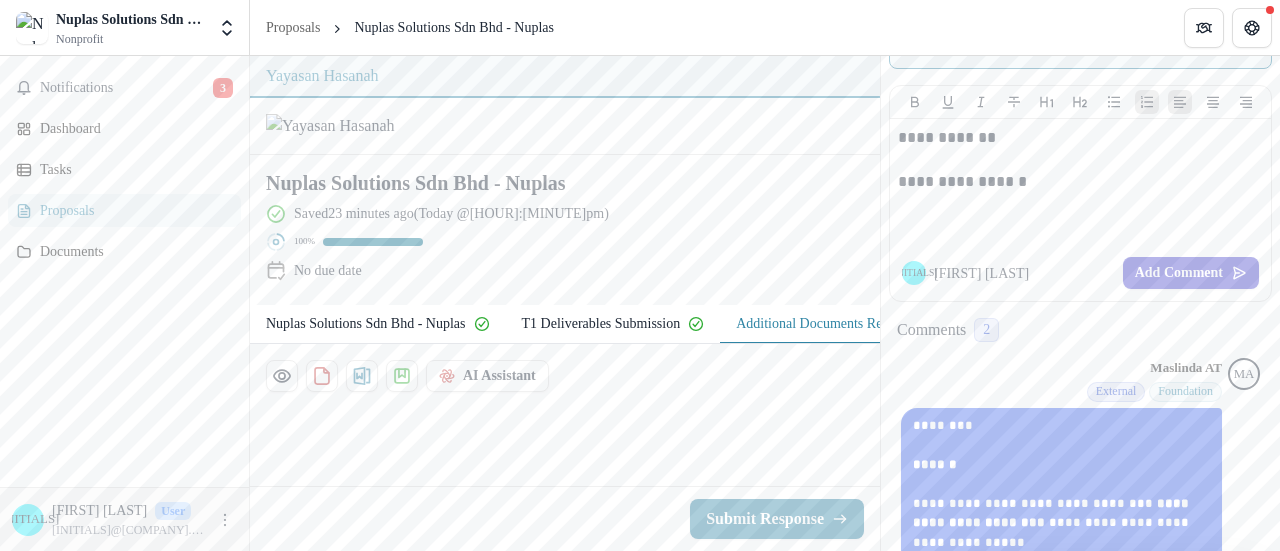 click on "Notifications 3 Dashboard Tasks Proposals Documents" at bounding box center (124, 271) 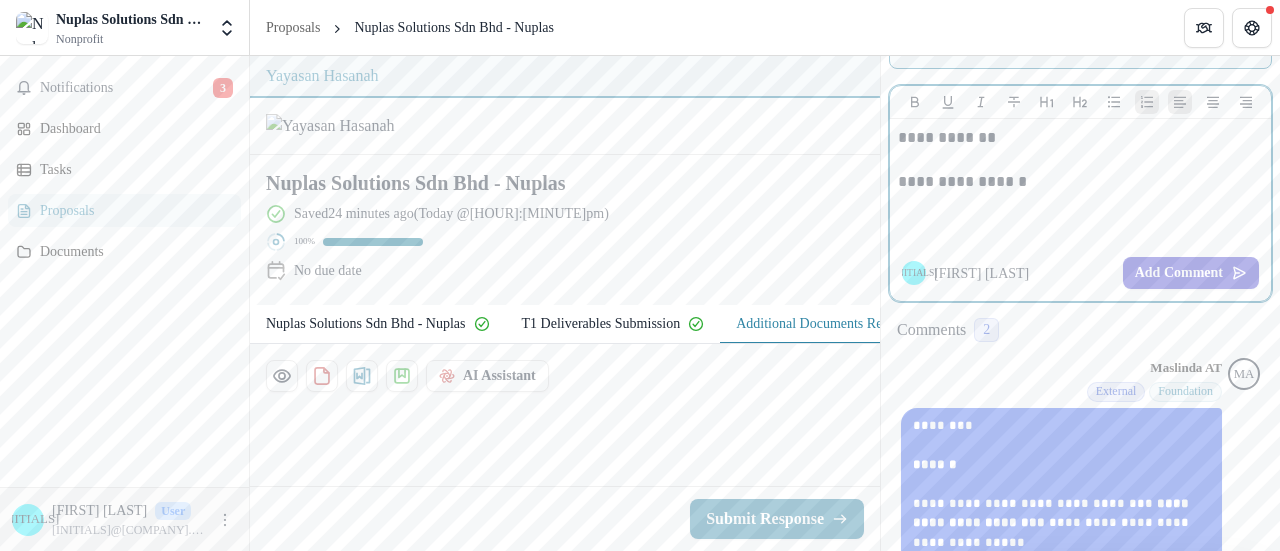 click at bounding box center (1080, 226) 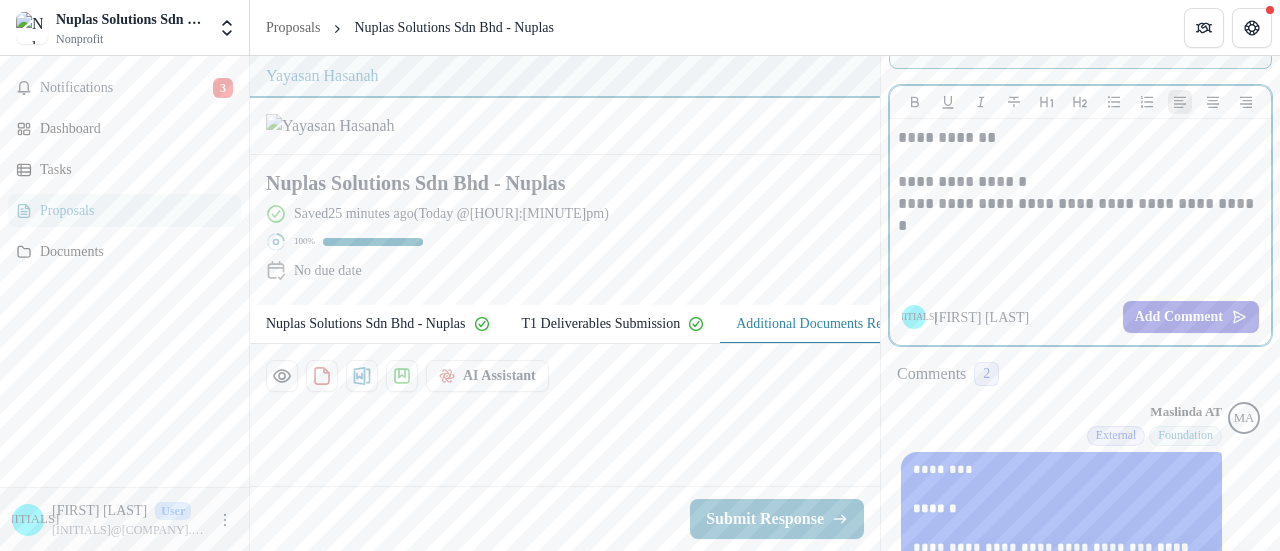 scroll, scrollTop: 200, scrollLeft: 0, axis: vertical 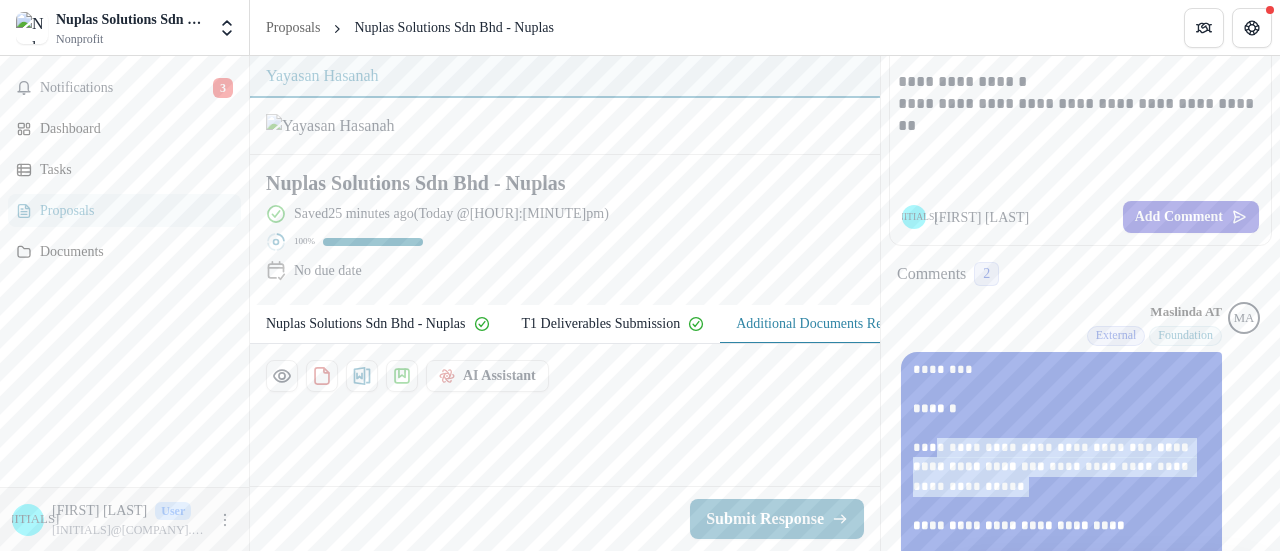 drag, startPoint x: 1001, startPoint y: 487, endPoint x: 927, endPoint y: 447, distance: 84.118965 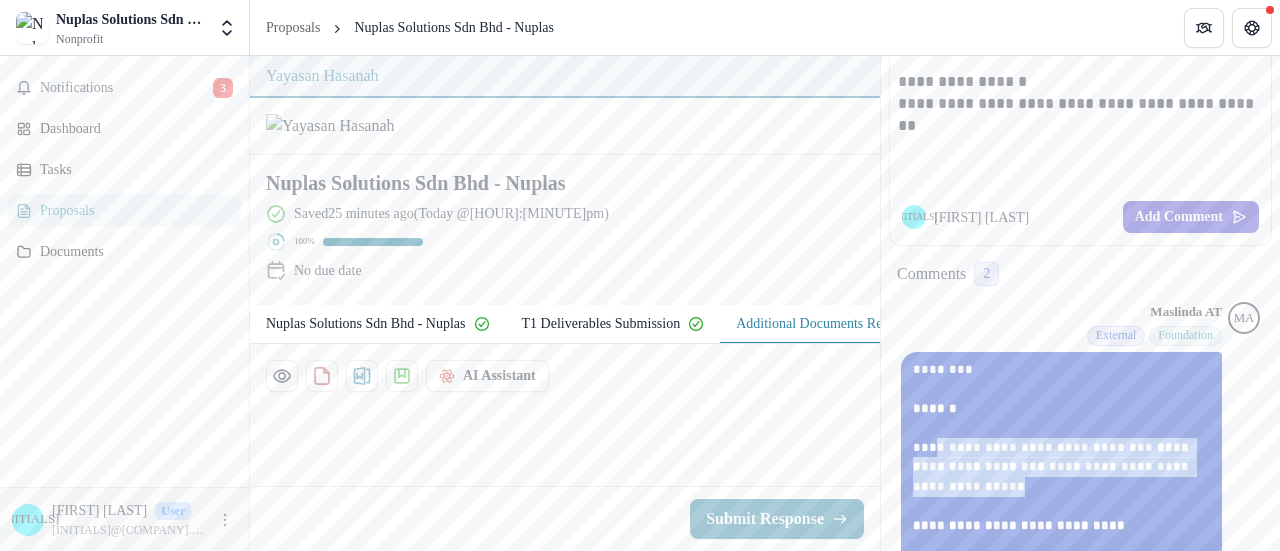 drag, startPoint x: 996, startPoint y: 477, endPoint x: 927, endPoint y: 443, distance: 76.922035 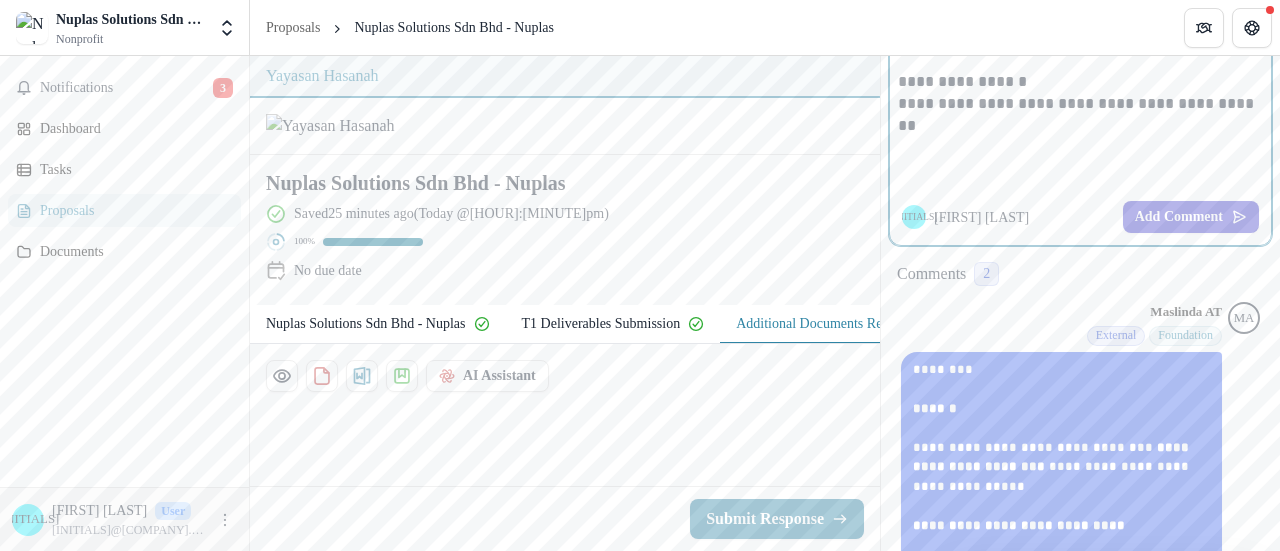 click at bounding box center (1080, 170) 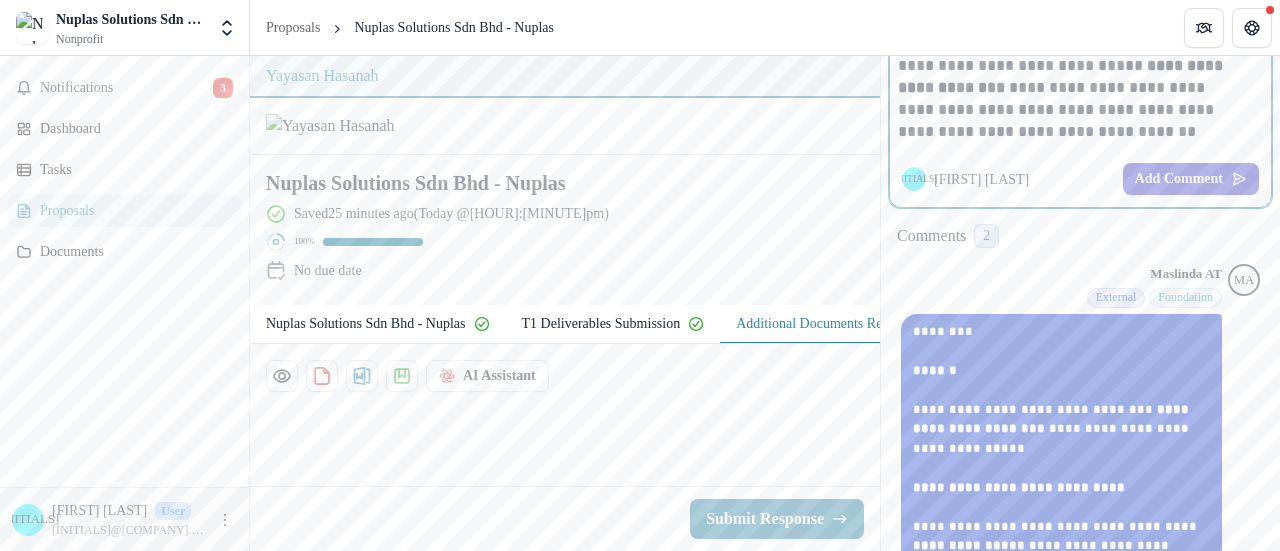 scroll, scrollTop: 400, scrollLeft: 0, axis: vertical 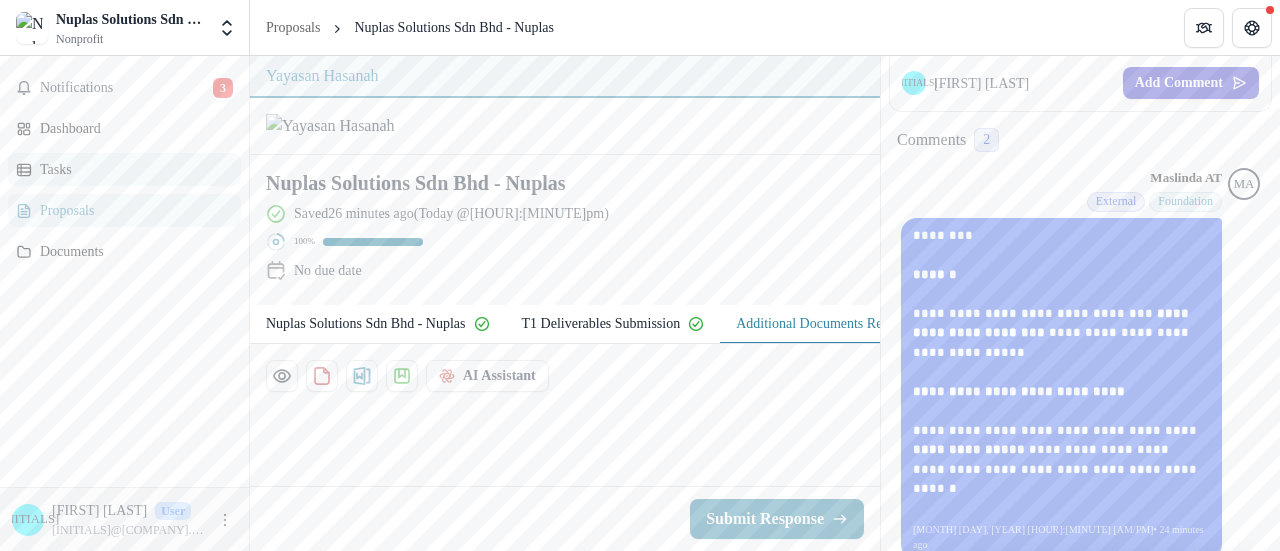 click on "Tasks" at bounding box center [132, 169] 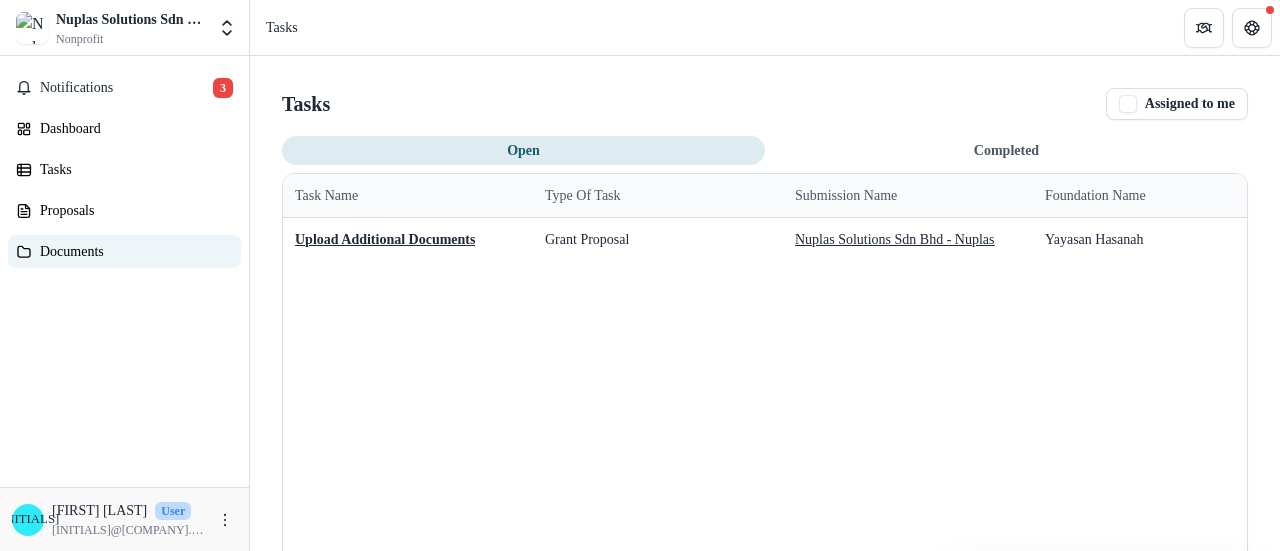 click on "Documents" at bounding box center [132, 251] 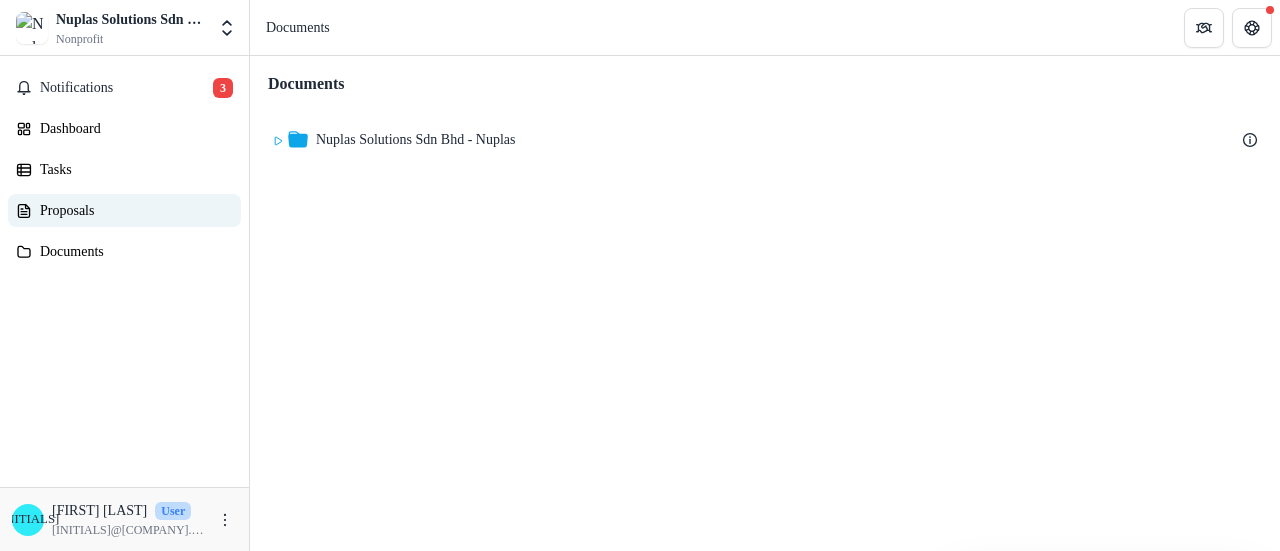 click on "Proposals" at bounding box center [132, 210] 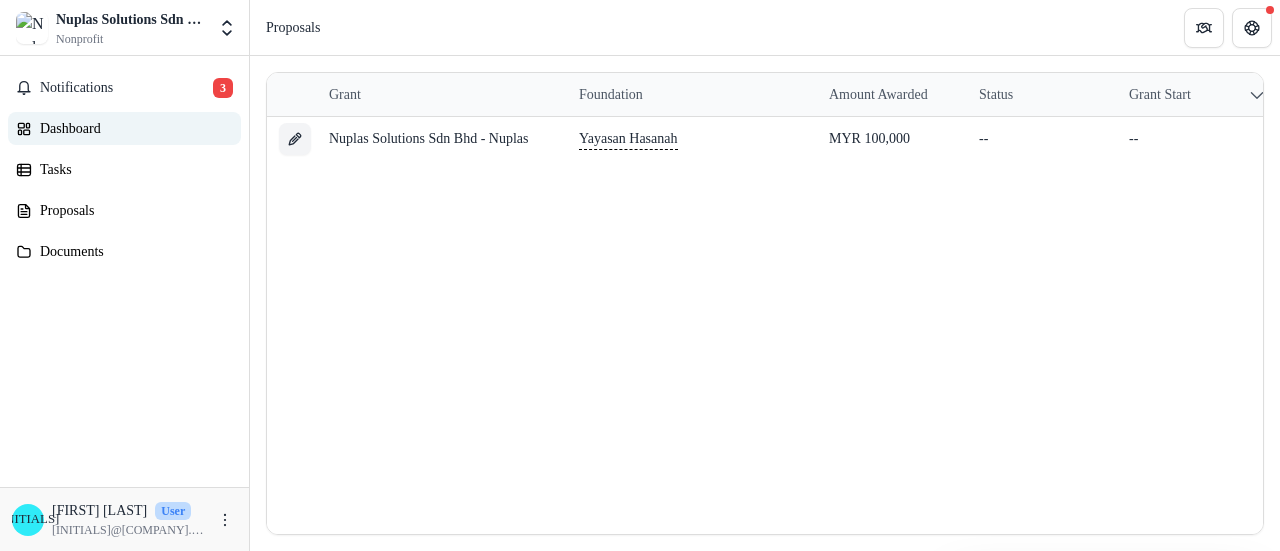 click on "Dashboard" at bounding box center (132, 128) 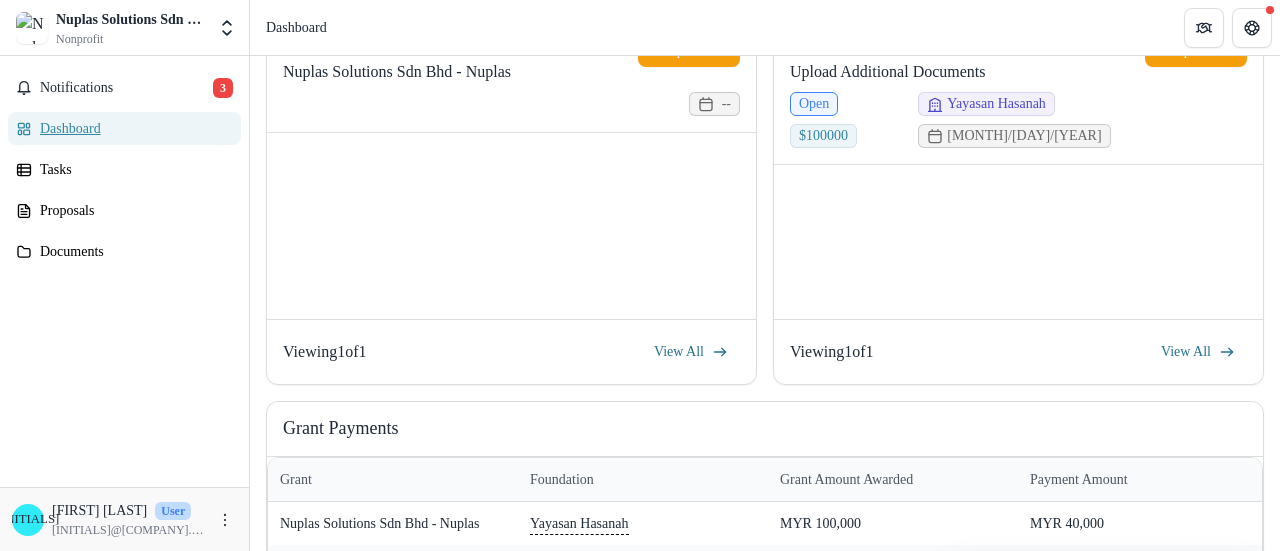 scroll, scrollTop: 200, scrollLeft: 0, axis: vertical 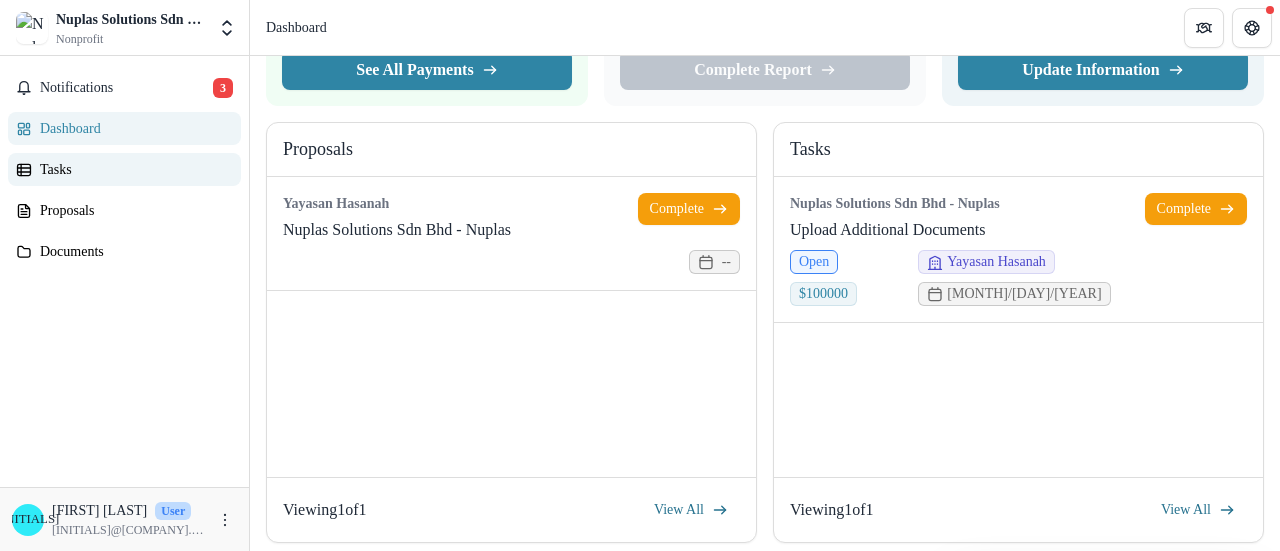 click on "Tasks" at bounding box center (132, 169) 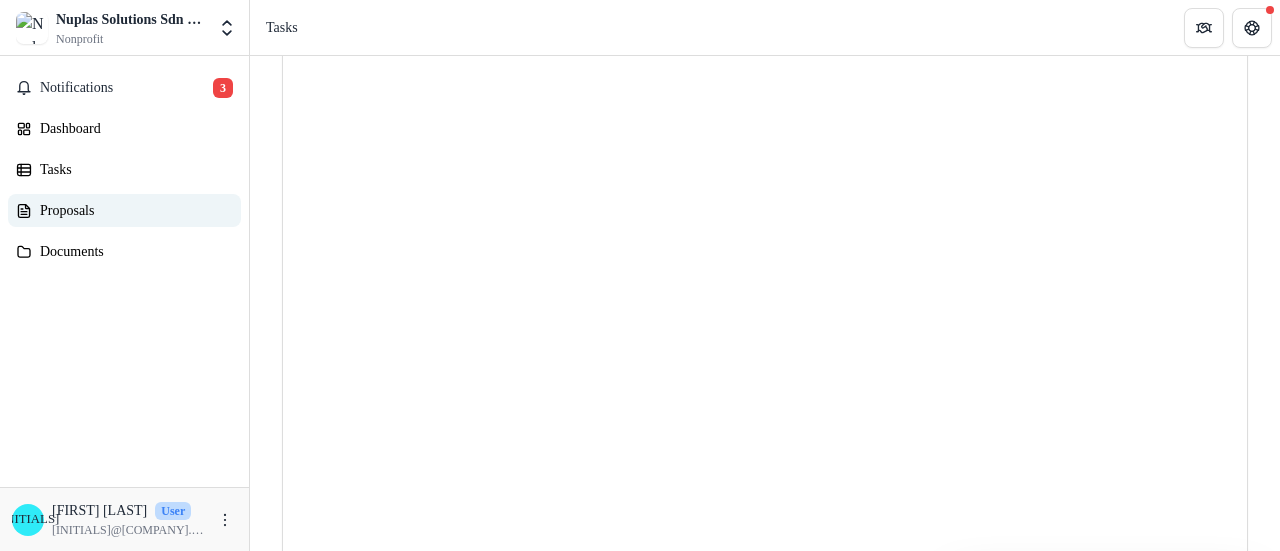 click on "Proposals" at bounding box center (132, 210) 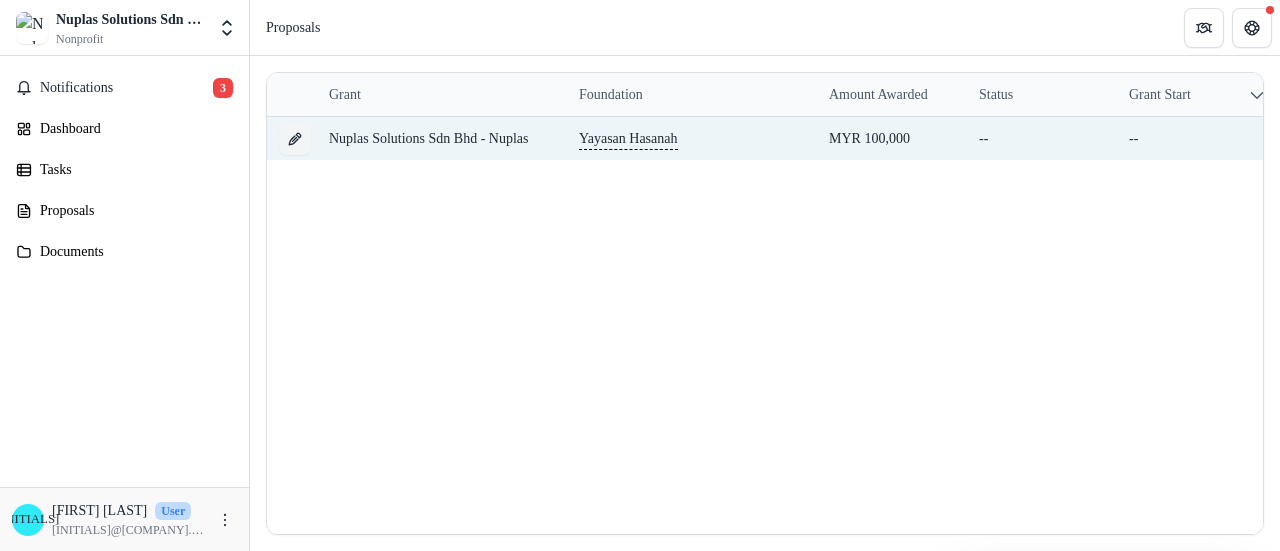 click on "Nuplas Solutions Sdn Bhd - Nuplas" at bounding box center [429, 138] 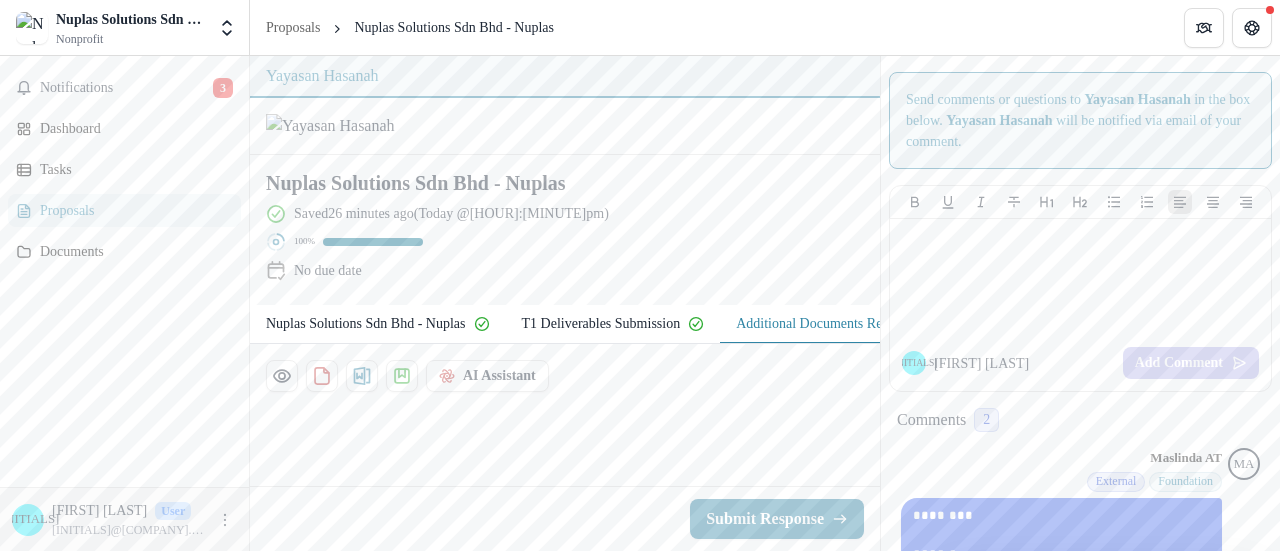 scroll, scrollTop: 26, scrollLeft: 0, axis: vertical 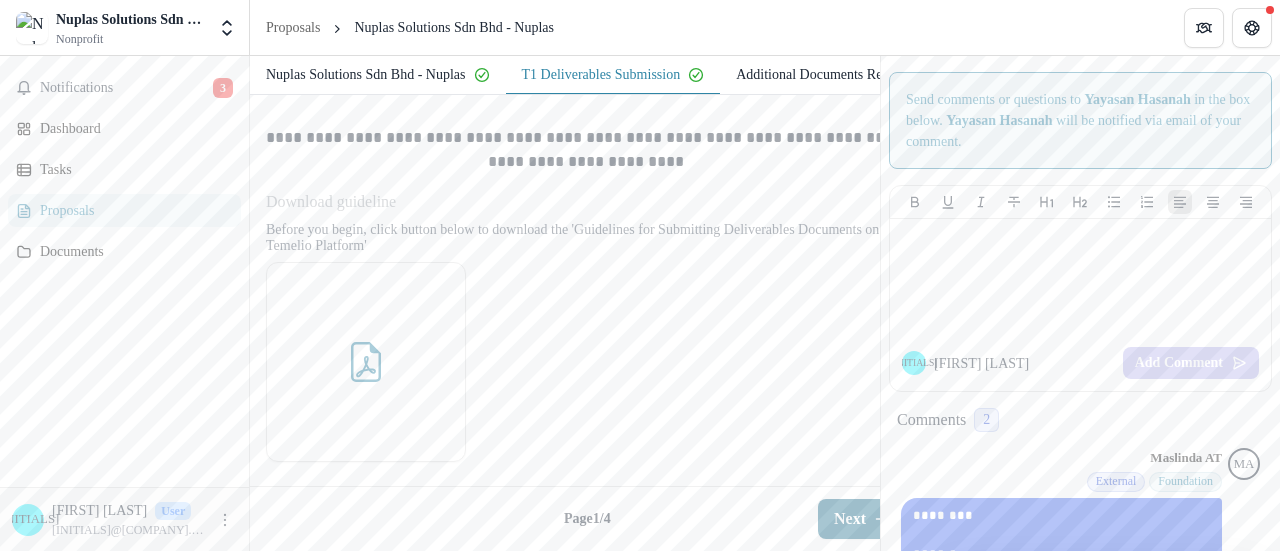 click on "Next" at bounding box center [862, 519] 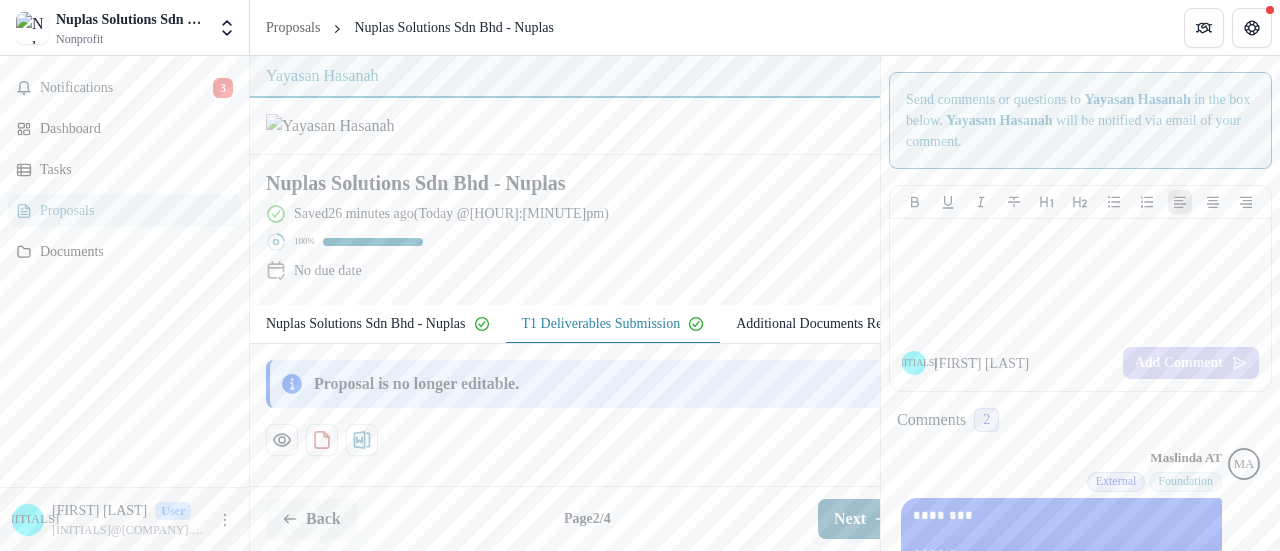 click on "Next" at bounding box center [862, 519] 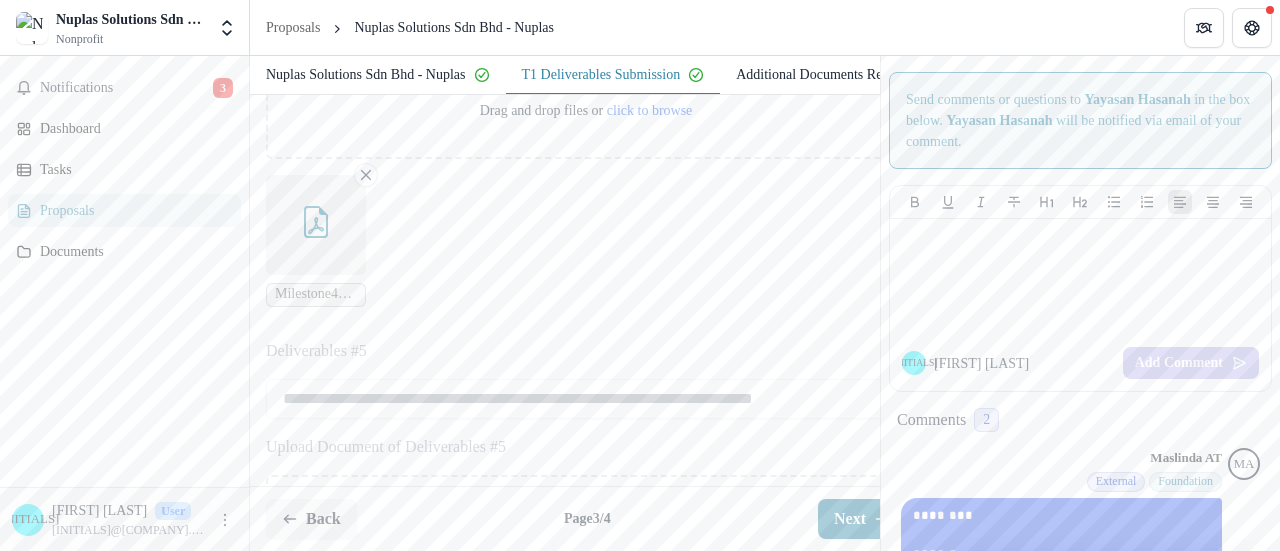 scroll, scrollTop: 900, scrollLeft: 0, axis: vertical 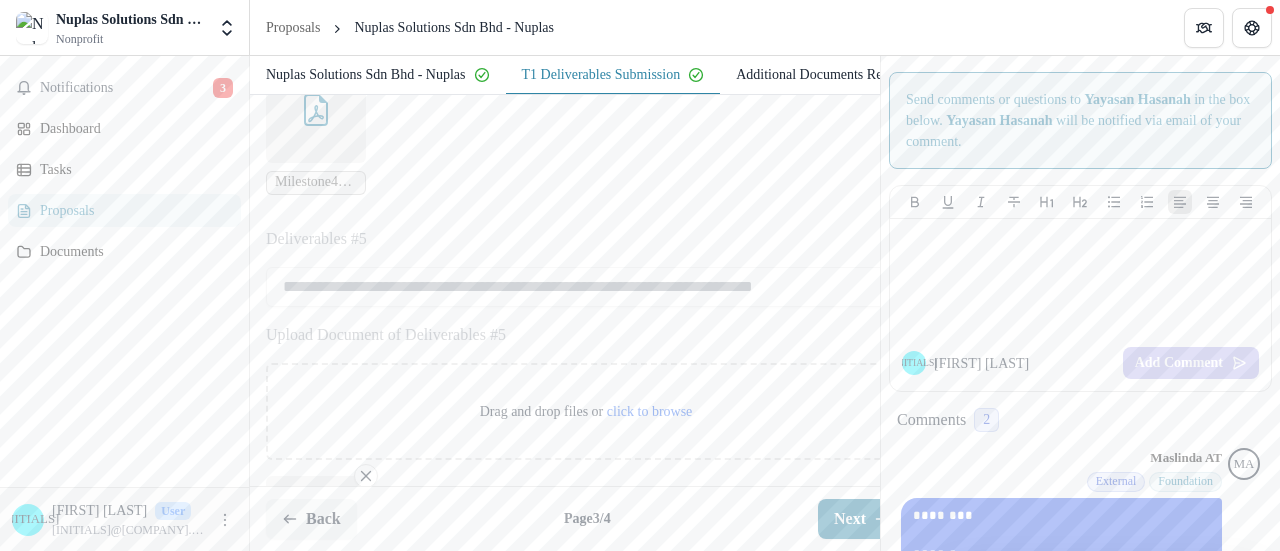 click on "Milestone4_Attendance List for Workshop in Kuala Muda.pdf" at bounding box center (316, 182) 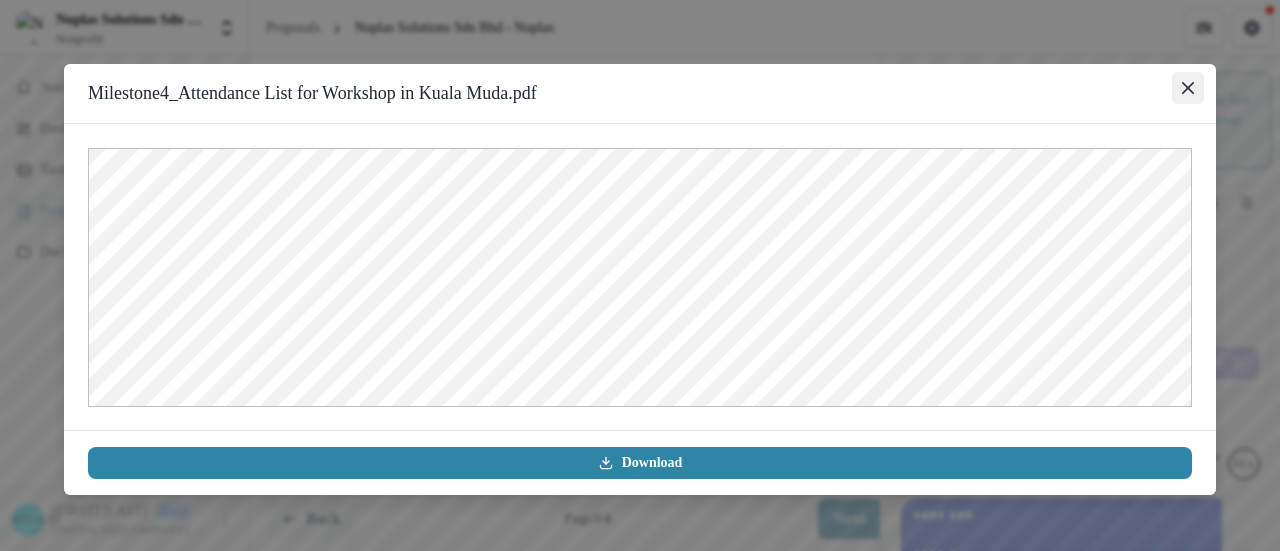 click at bounding box center (1188, 88) 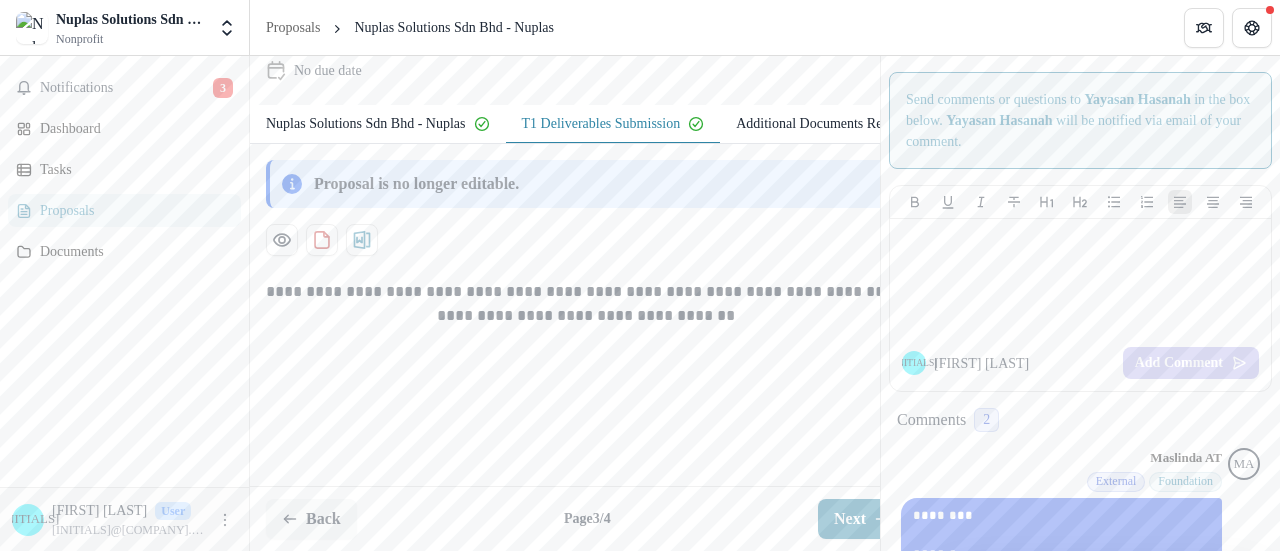 scroll, scrollTop: 0, scrollLeft: 0, axis: both 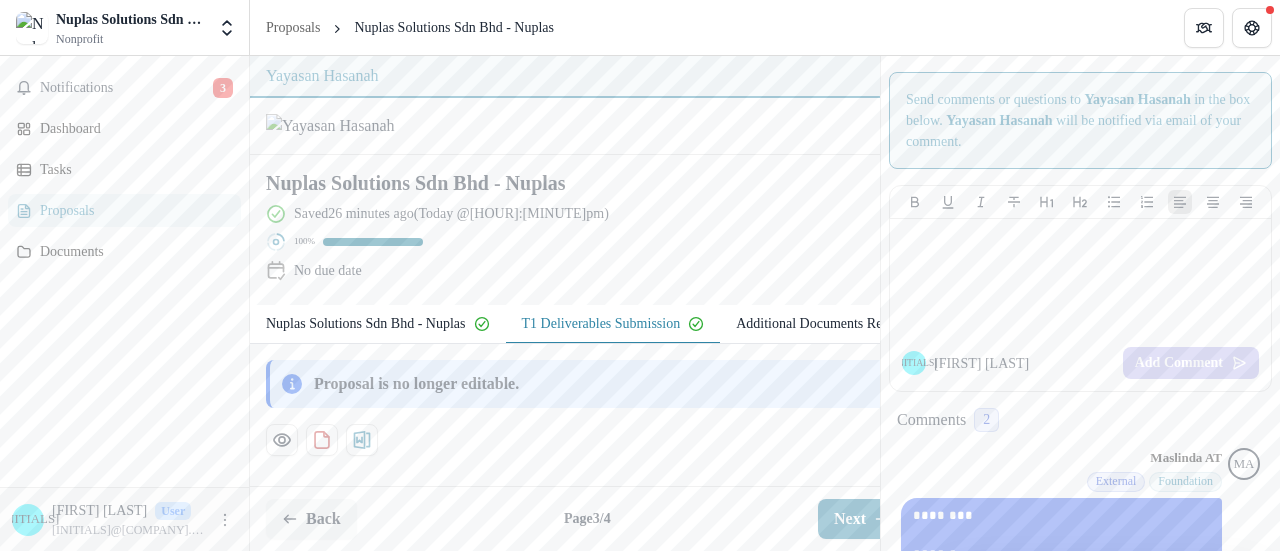click on "Additional Documents Request" at bounding box center [824, 323] 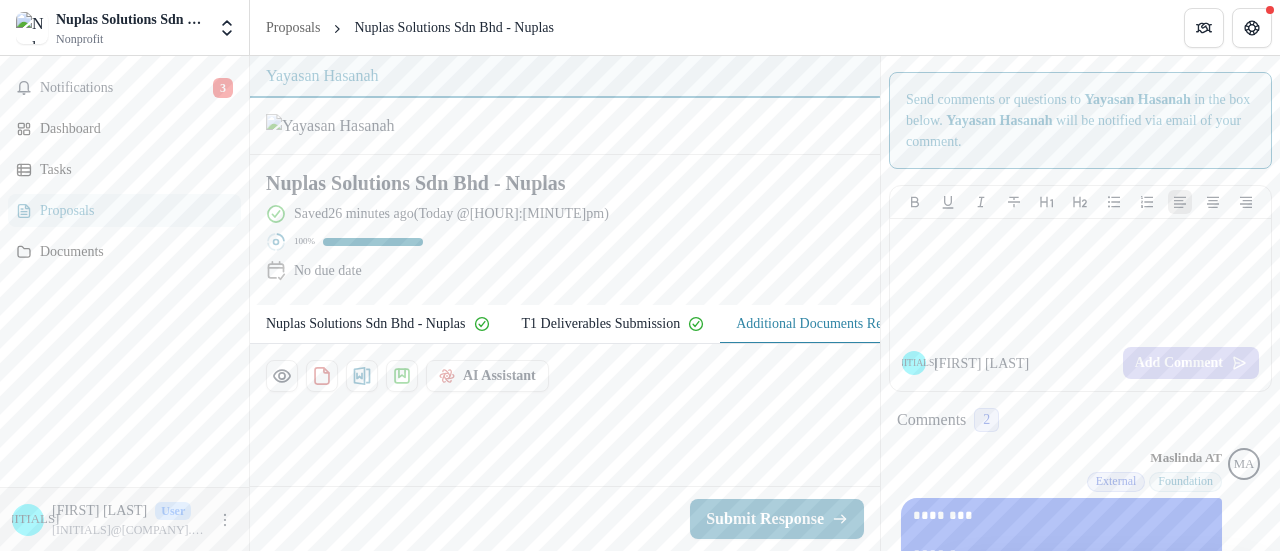 click on "Additional Documents Request" at bounding box center (824, 323) 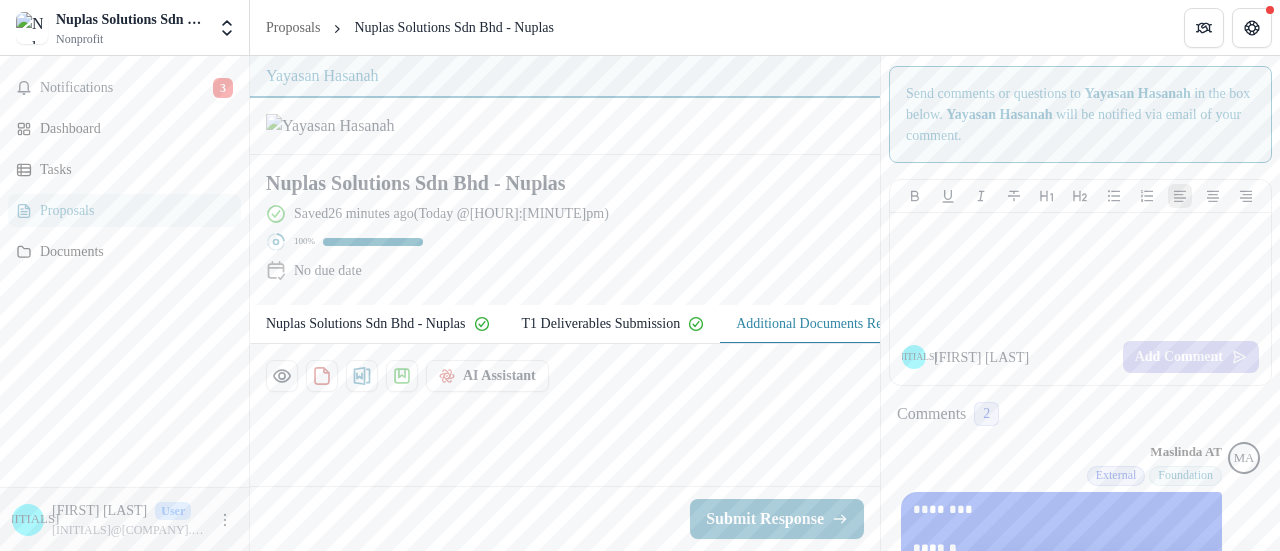 scroll, scrollTop: 0, scrollLeft: 0, axis: both 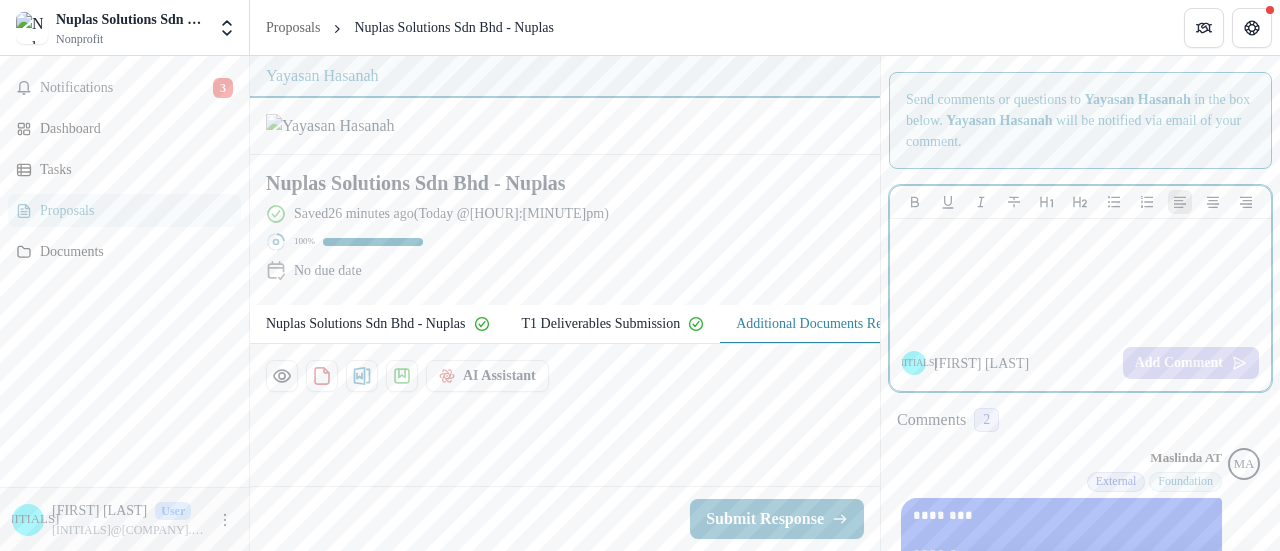 click at bounding box center [1080, 277] 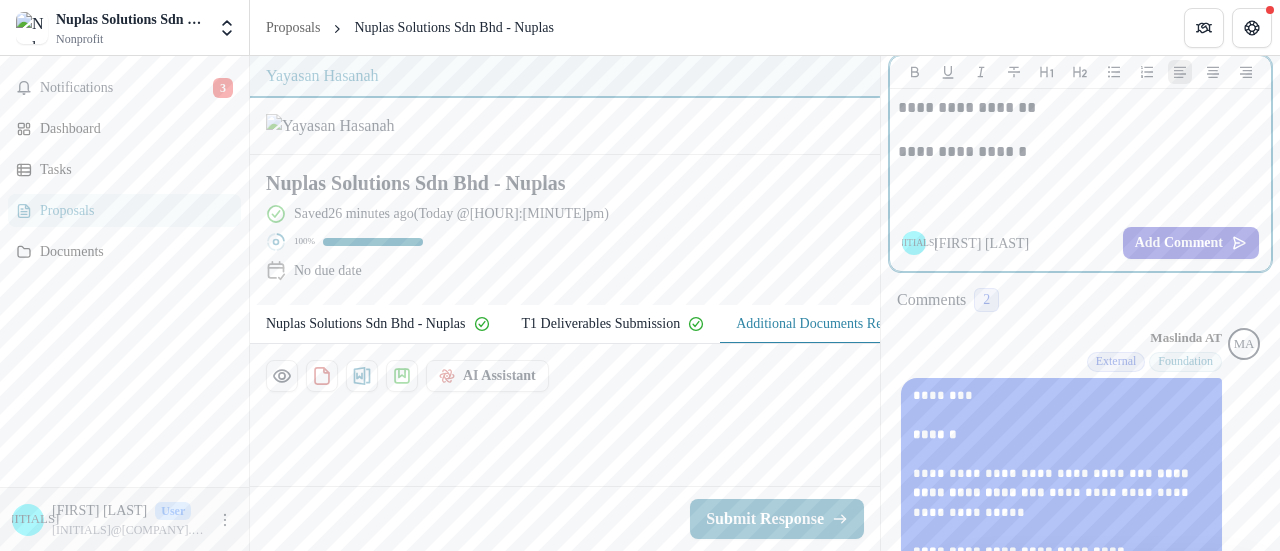 scroll, scrollTop: 100, scrollLeft: 0, axis: vertical 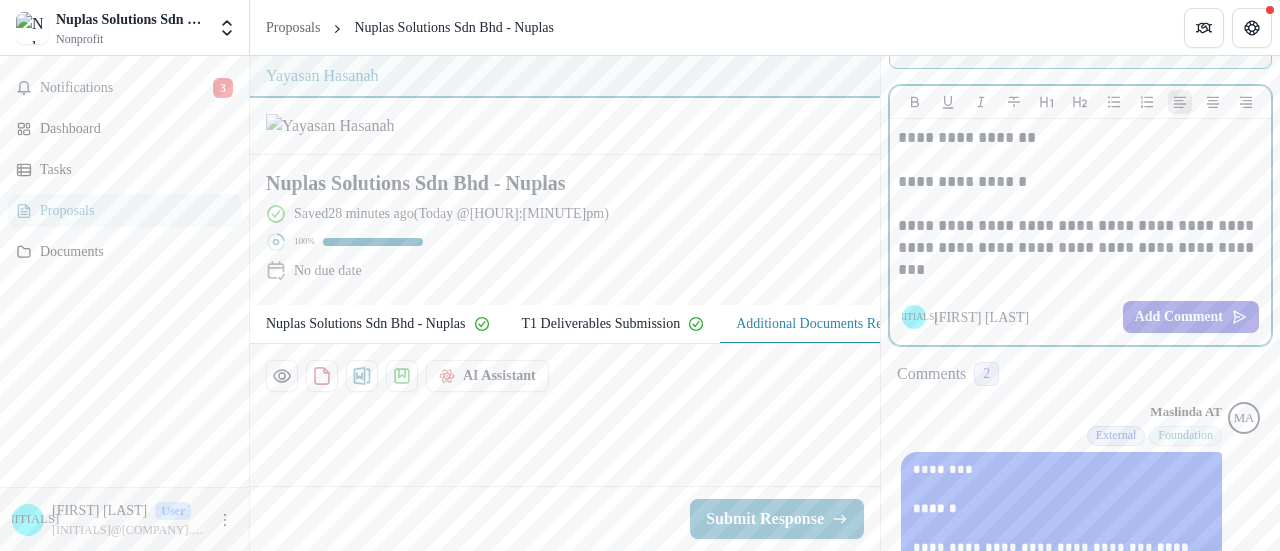 click on "**********" at bounding box center (1078, 248) 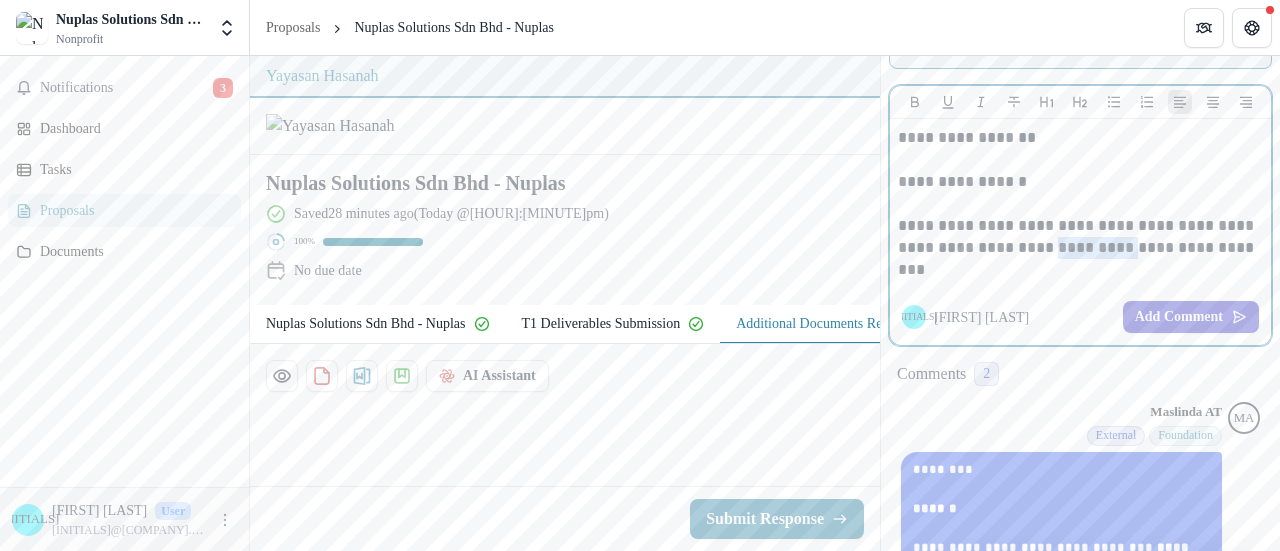 click on "**********" at bounding box center (1078, 248) 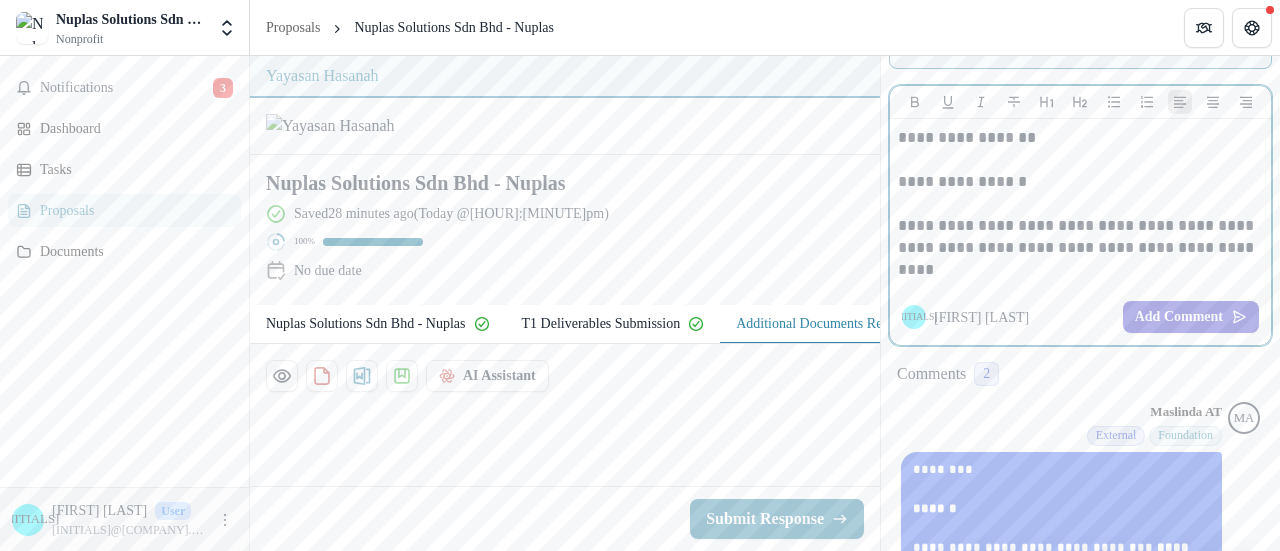 click on "**********" at bounding box center [1078, 248] 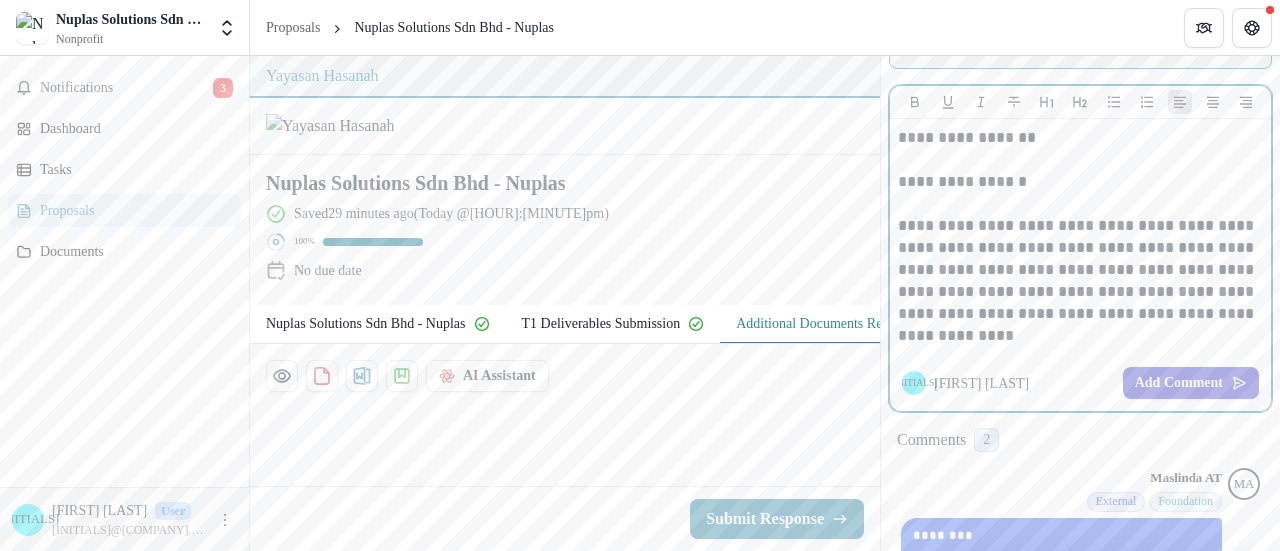 scroll, scrollTop: 26, scrollLeft: 0, axis: vertical 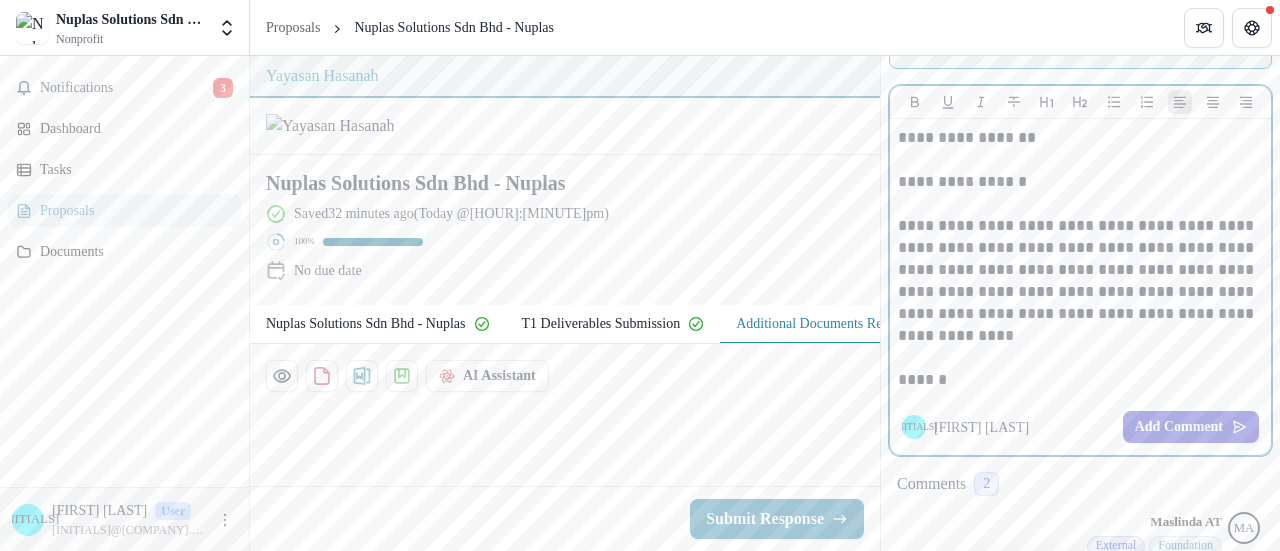 click on "**********" at bounding box center [1078, 281] 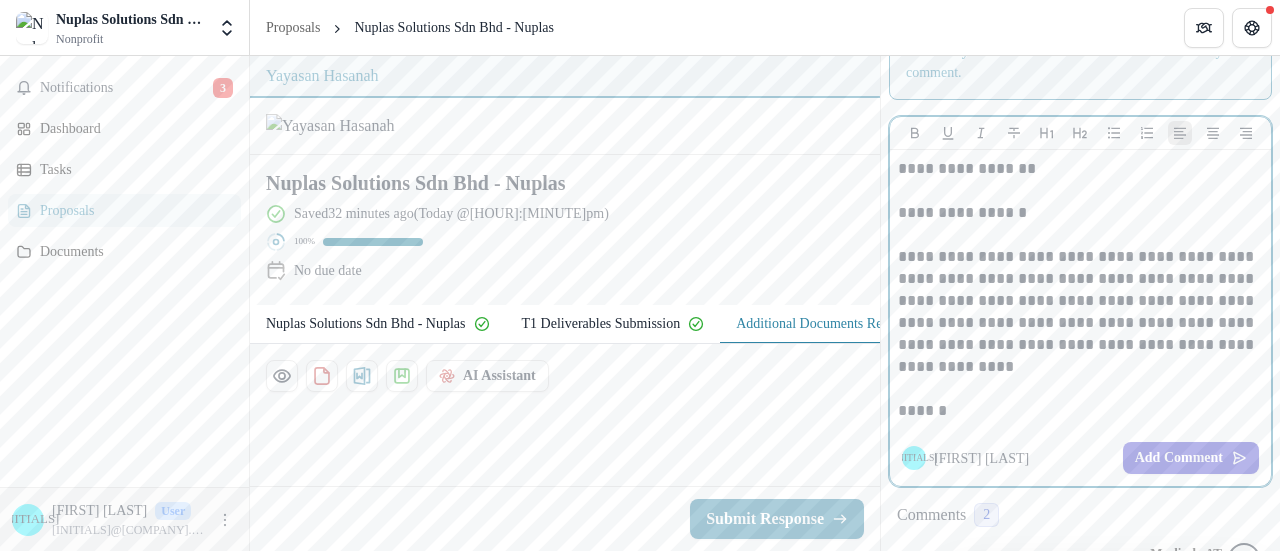 scroll, scrollTop: 100, scrollLeft: 0, axis: vertical 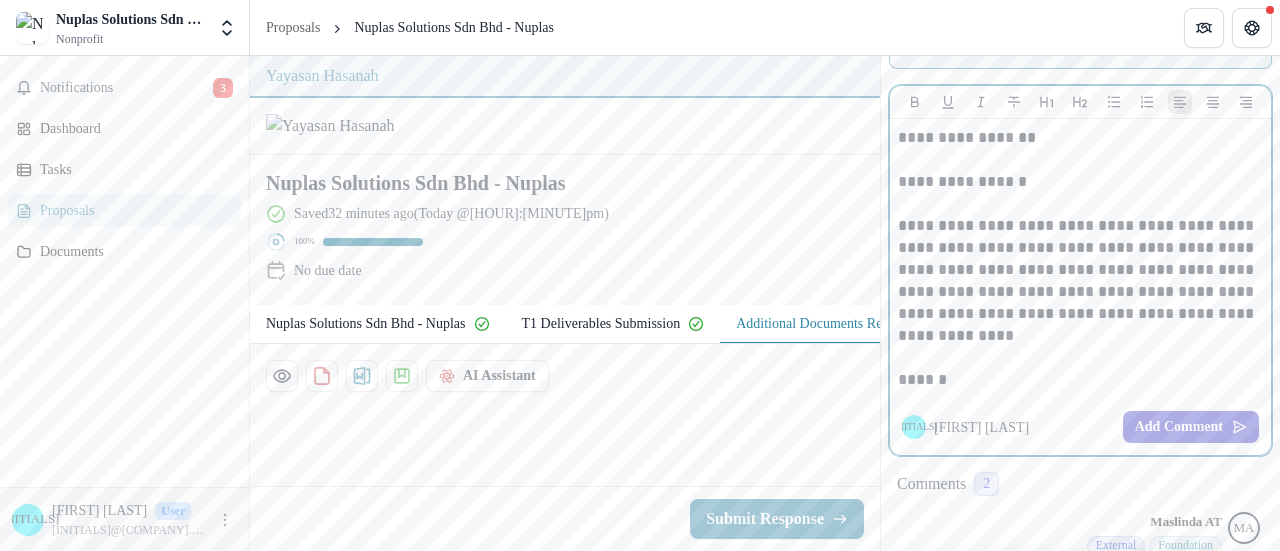 click on "******" at bounding box center (1078, 380) 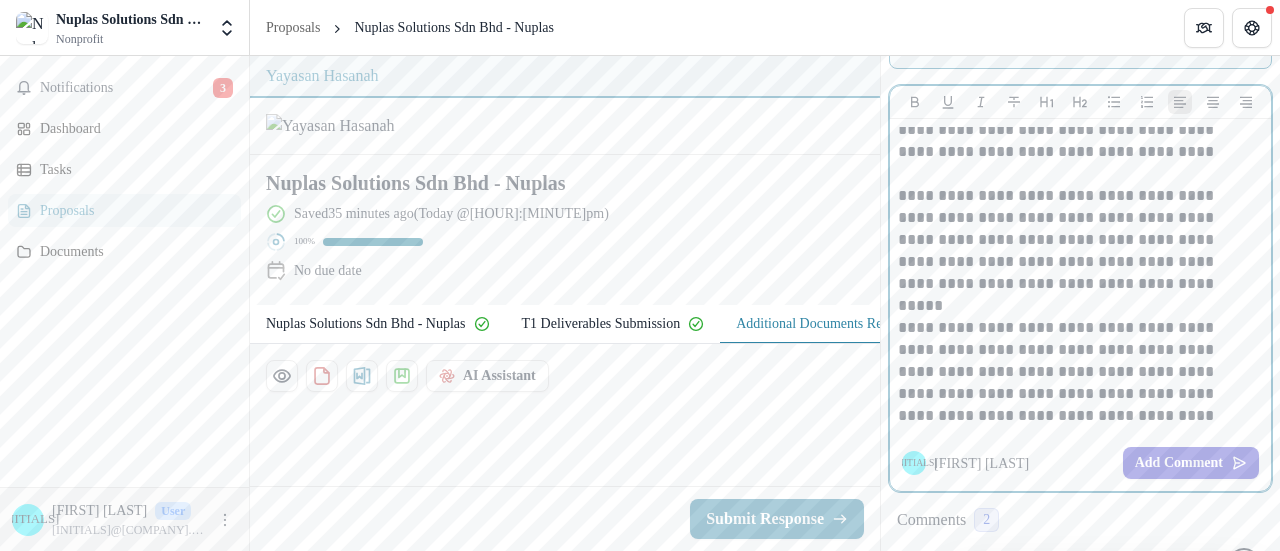 scroll, scrollTop: 206, scrollLeft: 0, axis: vertical 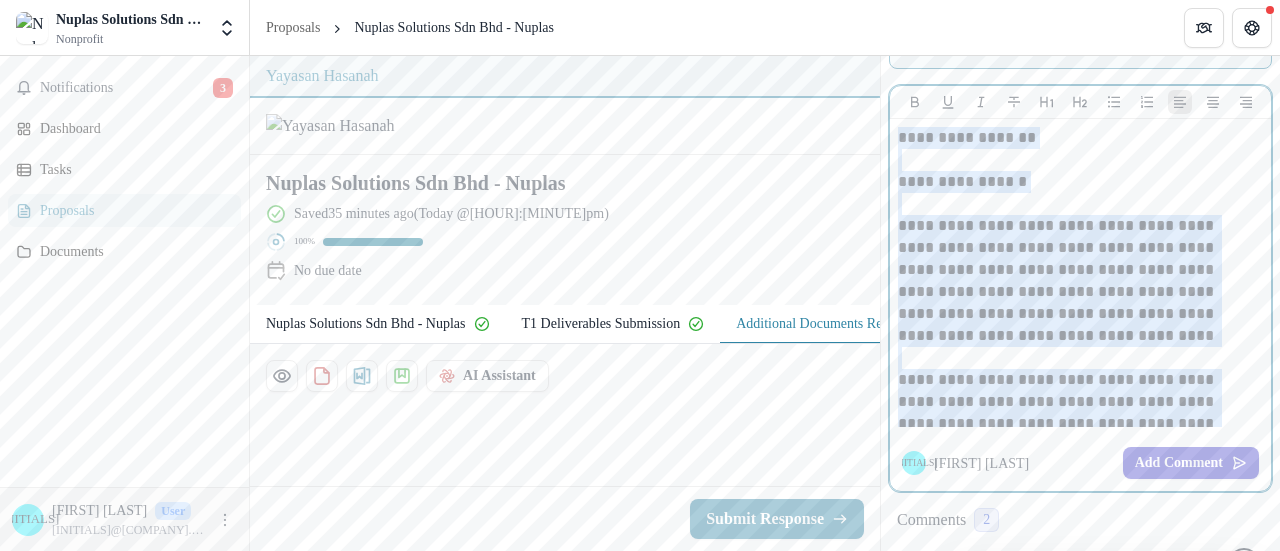 drag, startPoint x: 974, startPoint y: 313, endPoint x: 886, endPoint y: 131, distance: 202.15836 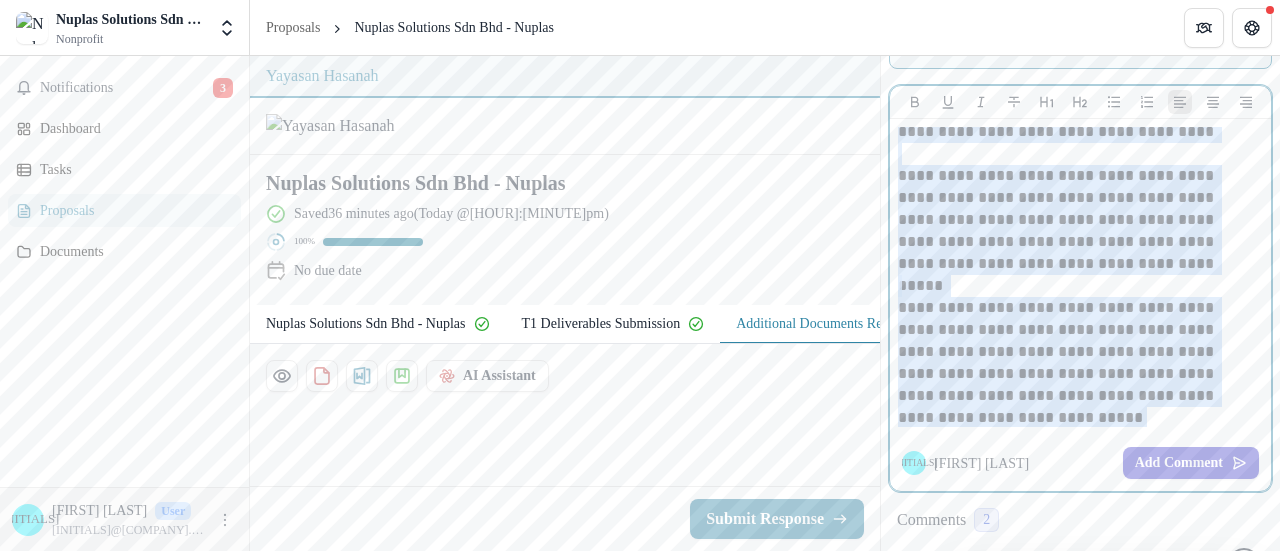 scroll, scrollTop: 206, scrollLeft: 0, axis: vertical 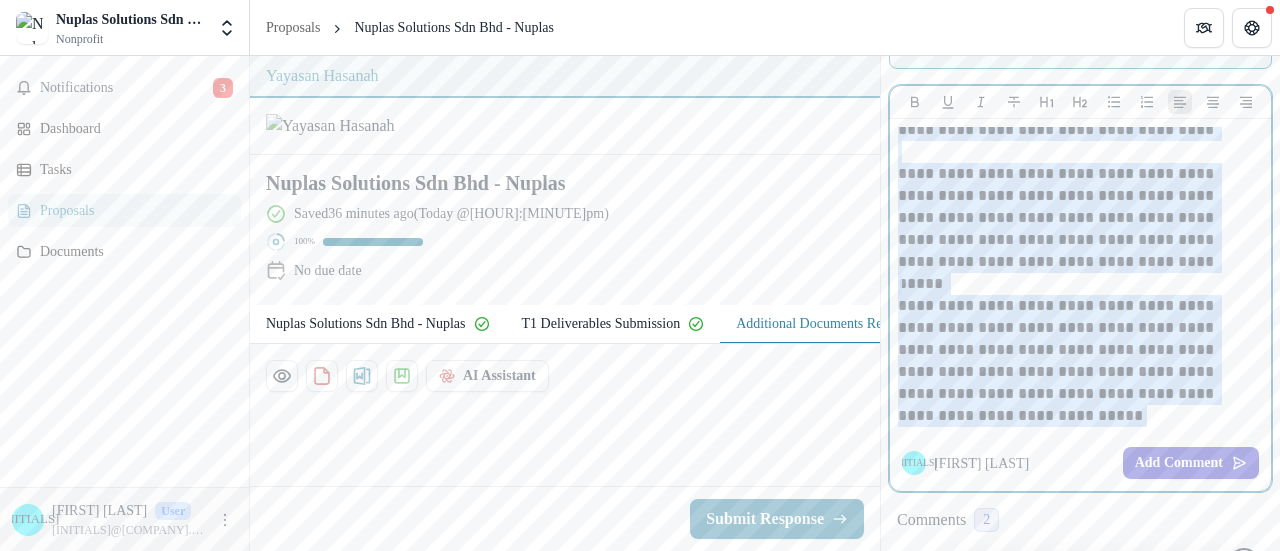 click on "**********" at bounding box center (1075, 361) 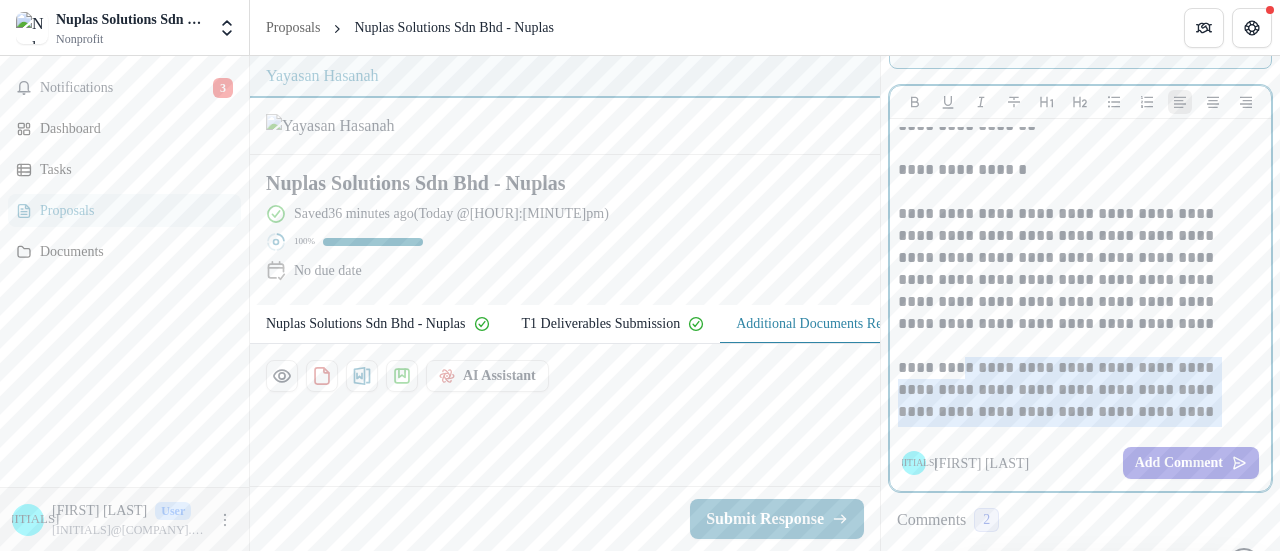 scroll, scrollTop: 6, scrollLeft: 0, axis: vertical 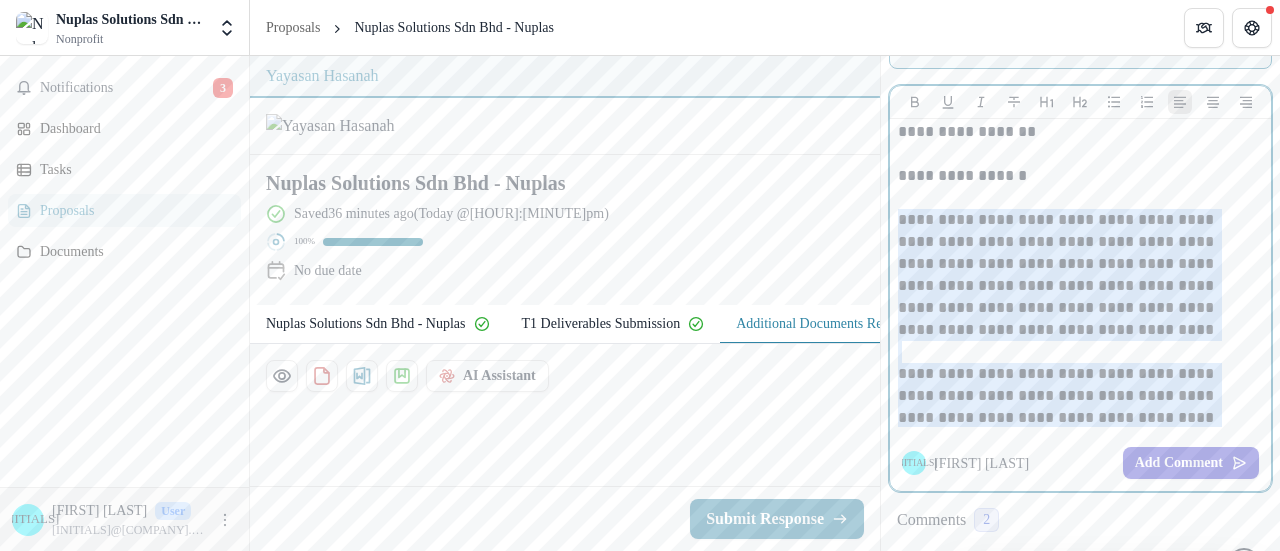 drag, startPoint x: 984, startPoint y: 417, endPoint x: 898, endPoint y: 212, distance: 222.30835 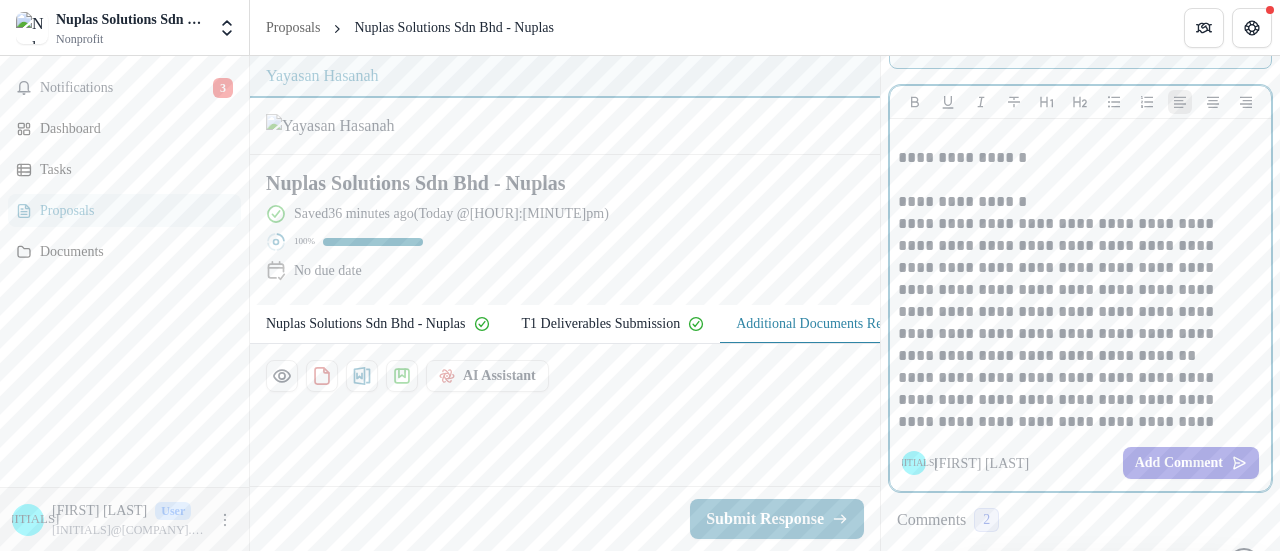 scroll, scrollTop: 0, scrollLeft: 0, axis: both 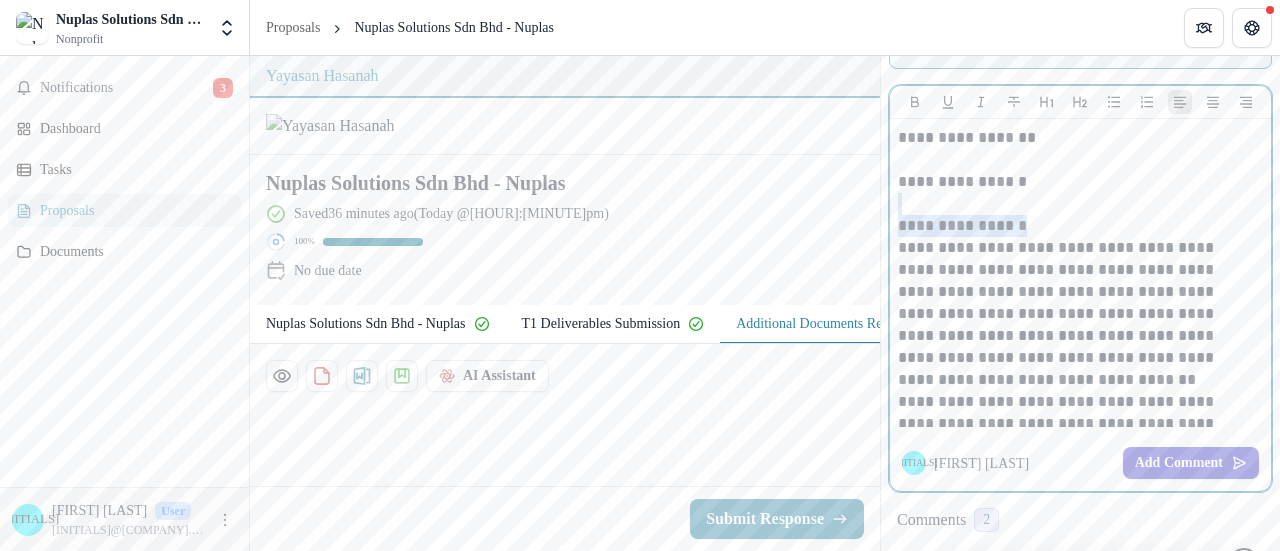 drag, startPoint x: 1031, startPoint y: 221, endPoint x: 914, endPoint y: 201, distance: 118.69709 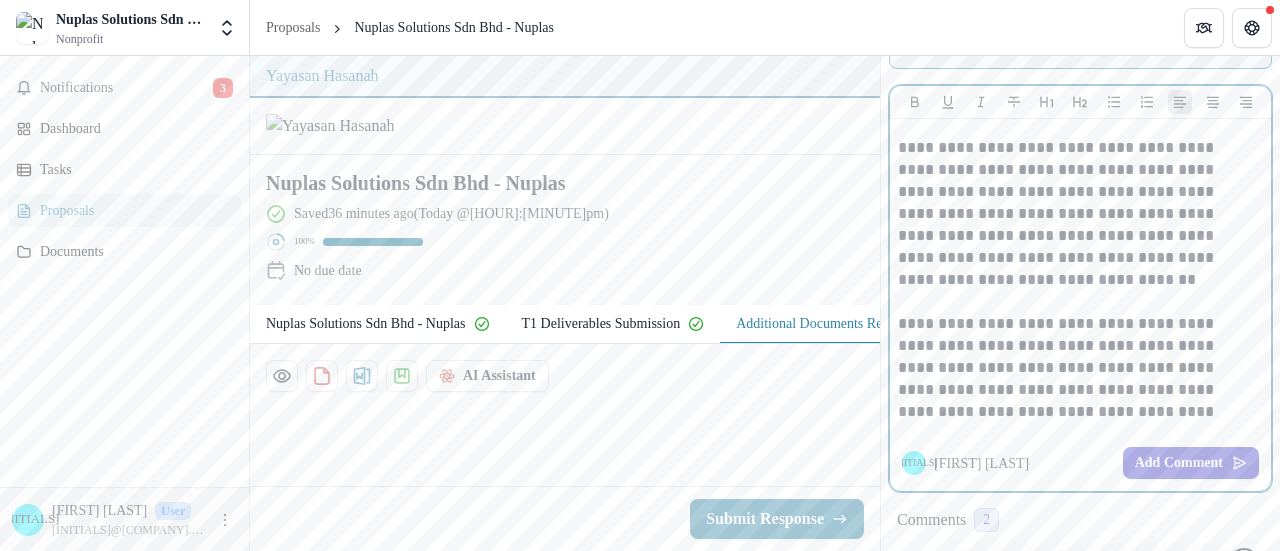 scroll, scrollTop: 100, scrollLeft: 0, axis: vertical 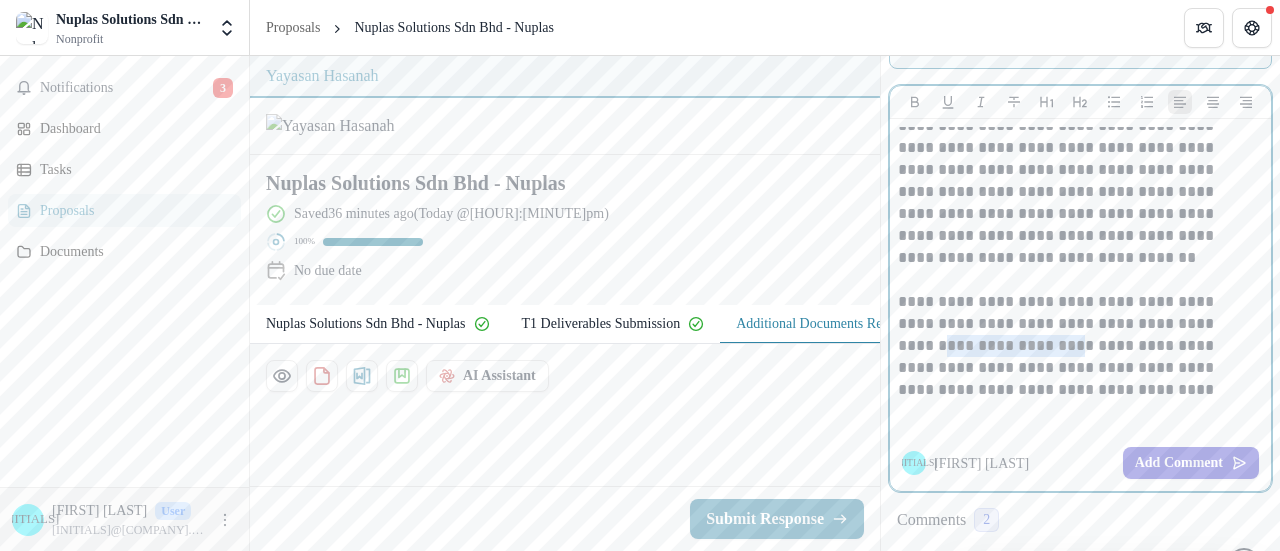 drag, startPoint x: 1063, startPoint y: 341, endPoint x: 920, endPoint y: 343, distance: 143.01399 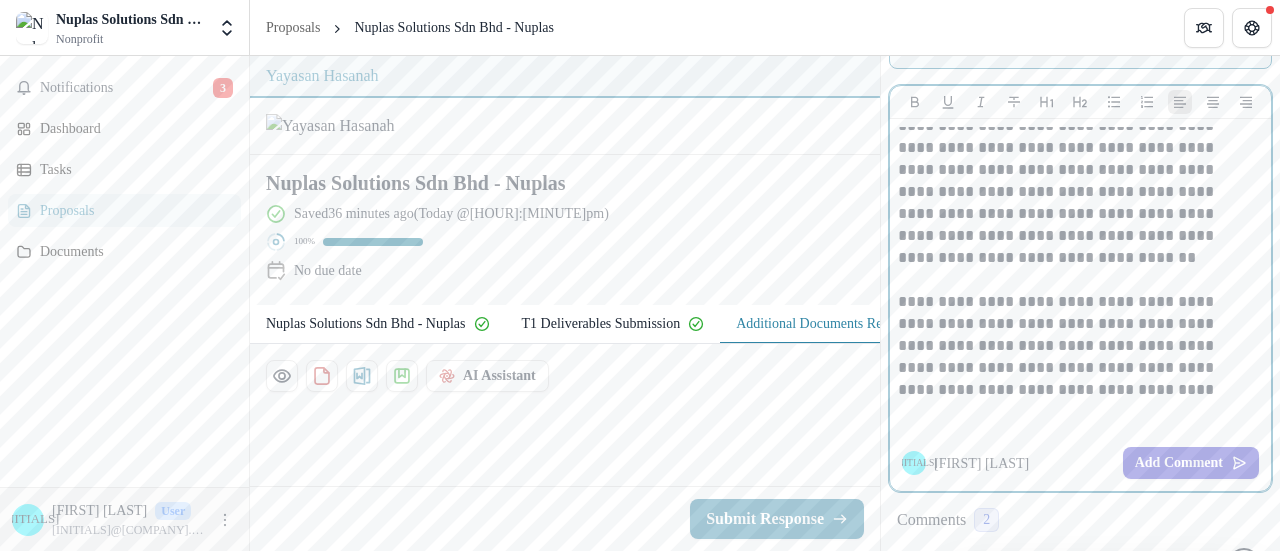 click on "**********" at bounding box center (1075, 346) 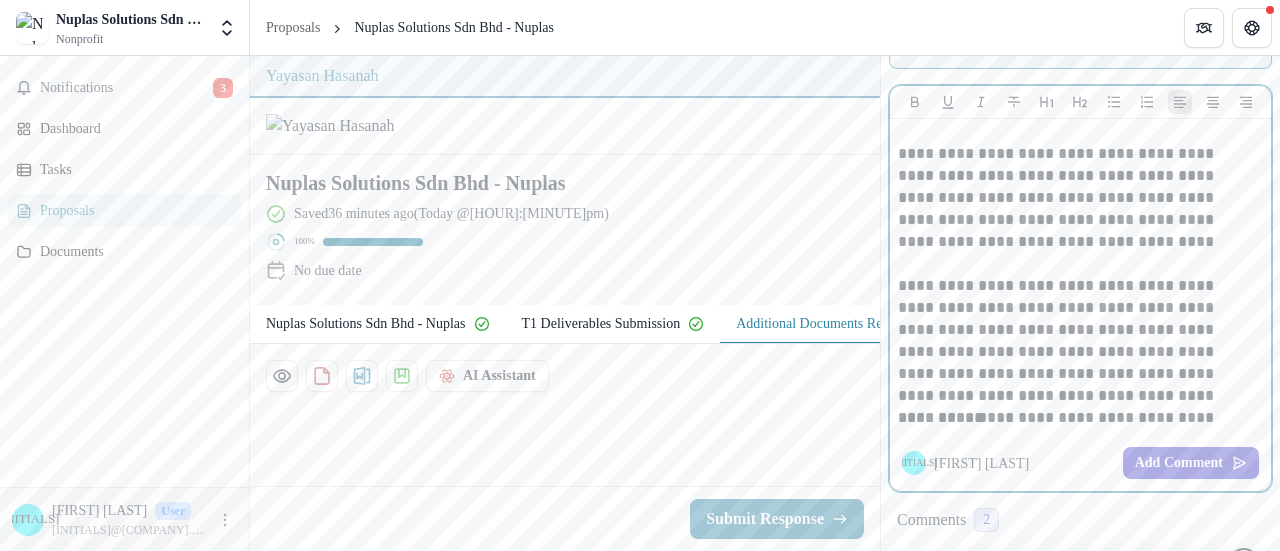 scroll, scrollTop: 272, scrollLeft: 0, axis: vertical 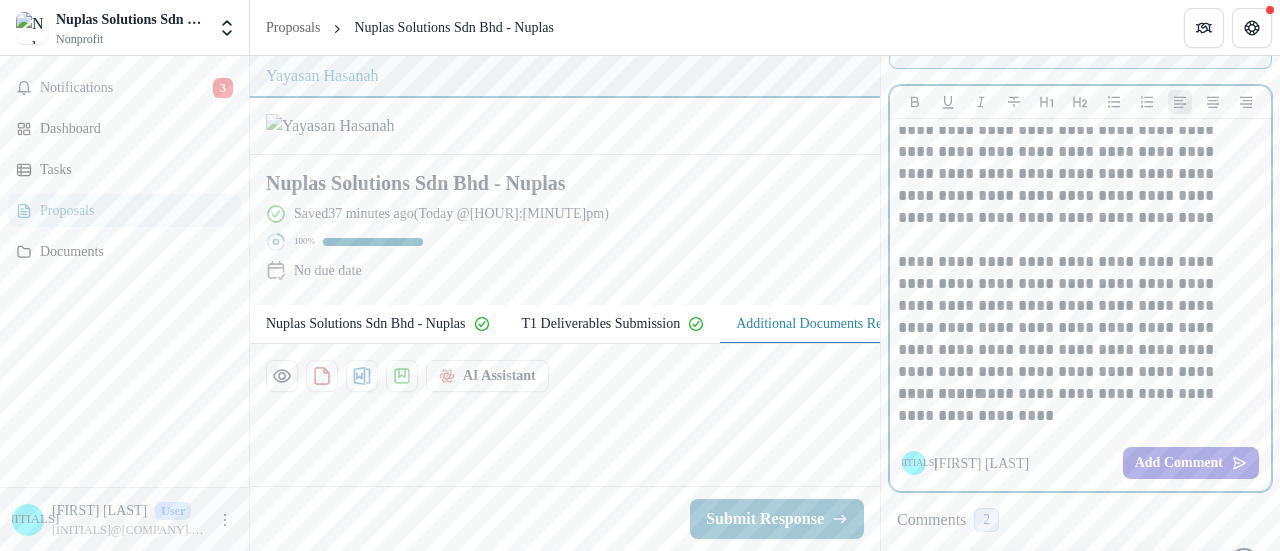 click on "**********" at bounding box center (1075, 317) 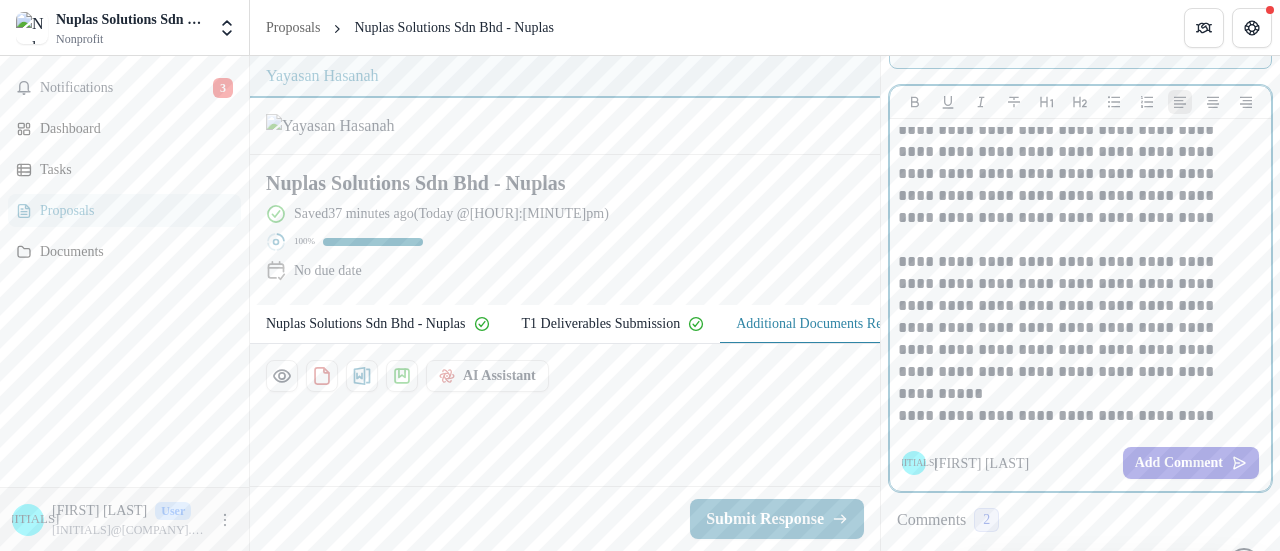scroll, scrollTop: 294, scrollLeft: 0, axis: vertical 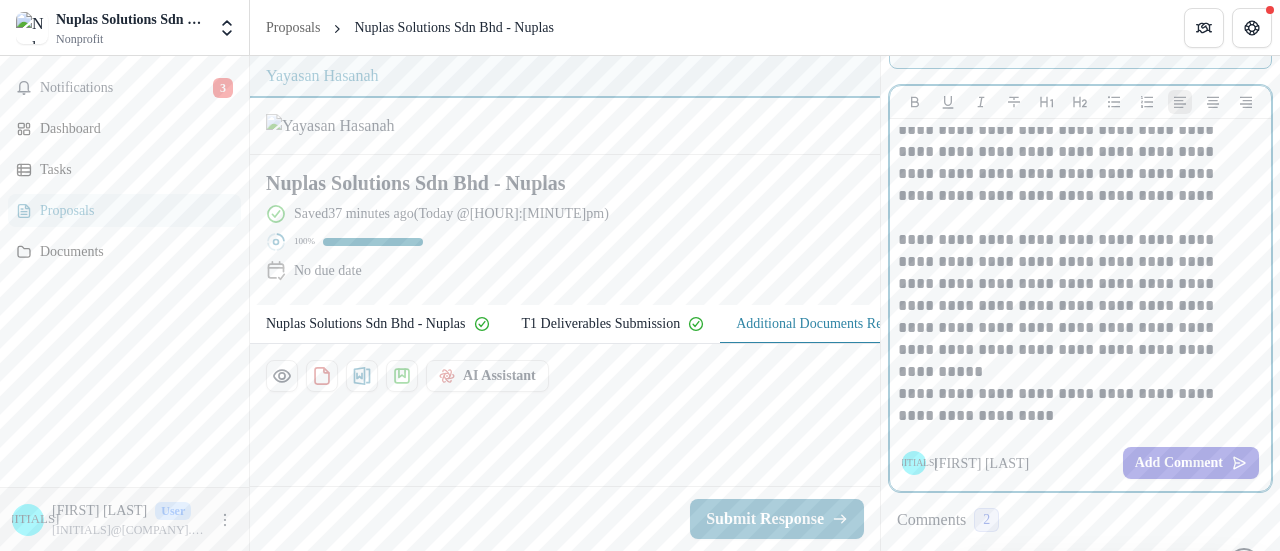 click on "**********" at bounding box center (1075, 295) 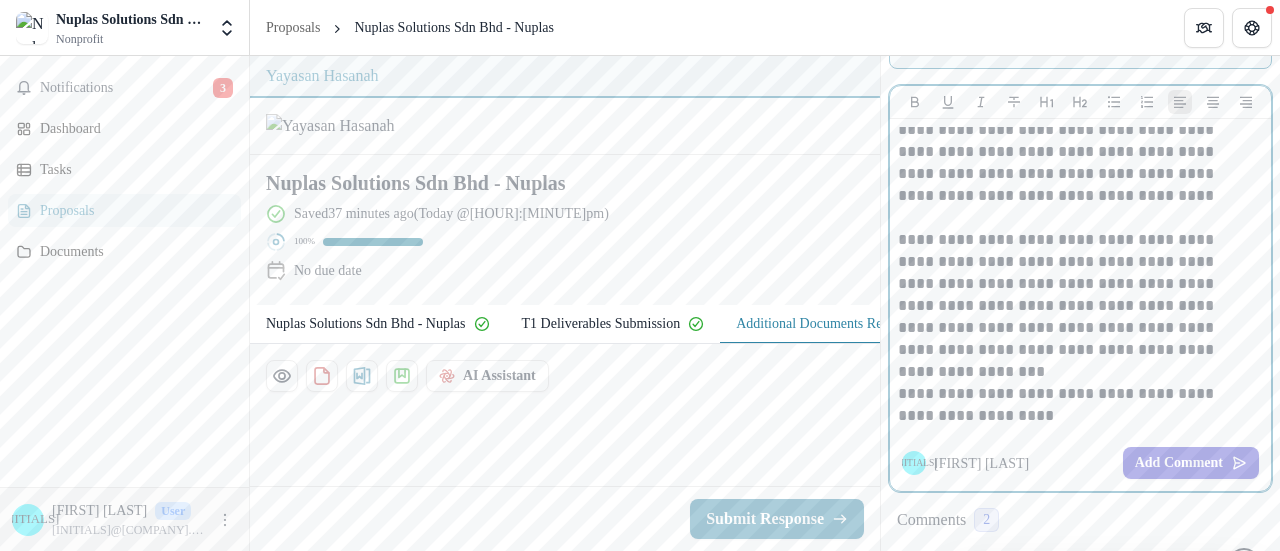 click on "**********" at bounding box center (1075, 295) 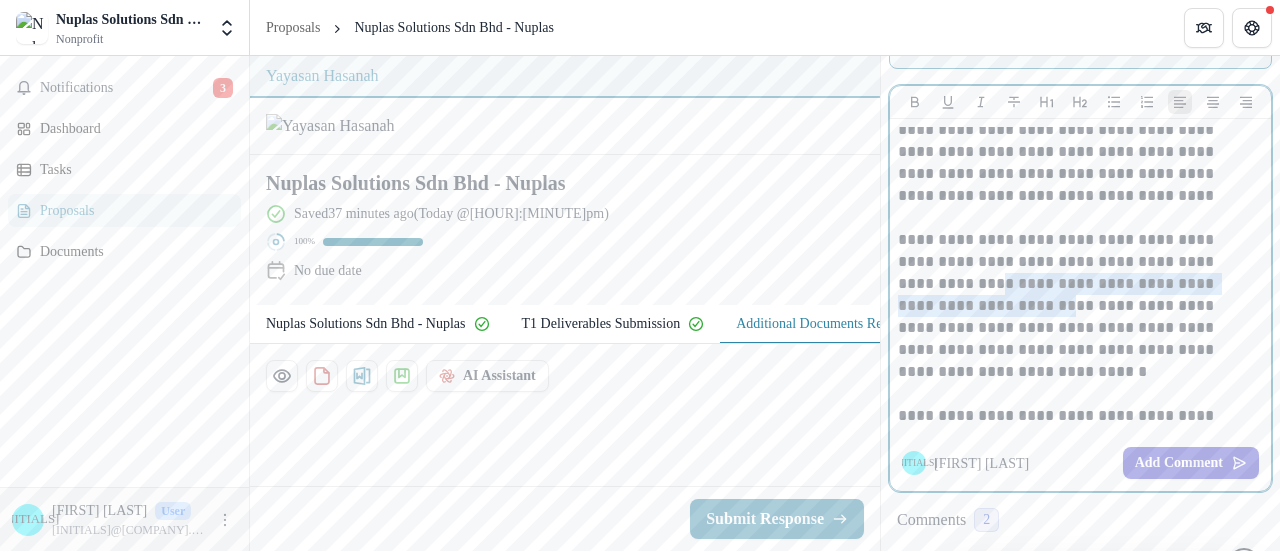 drag, startPoint x: 1011, startPoint y: 307, endPoint x: 946, endPoint y: 287, distance: 68.007355 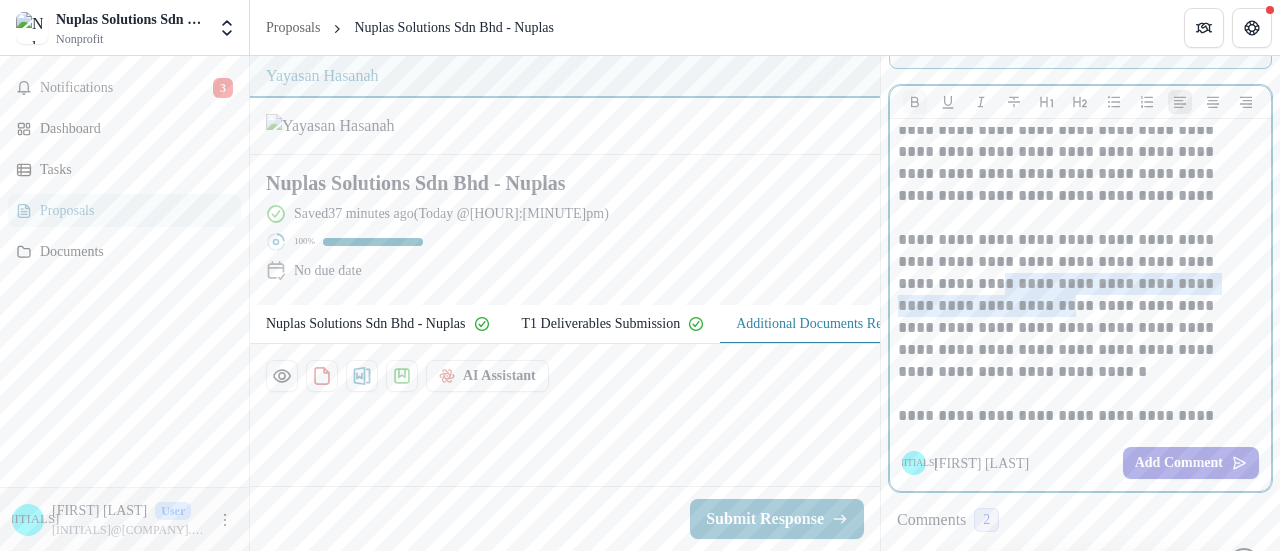 click at bounding box center (915, 102) 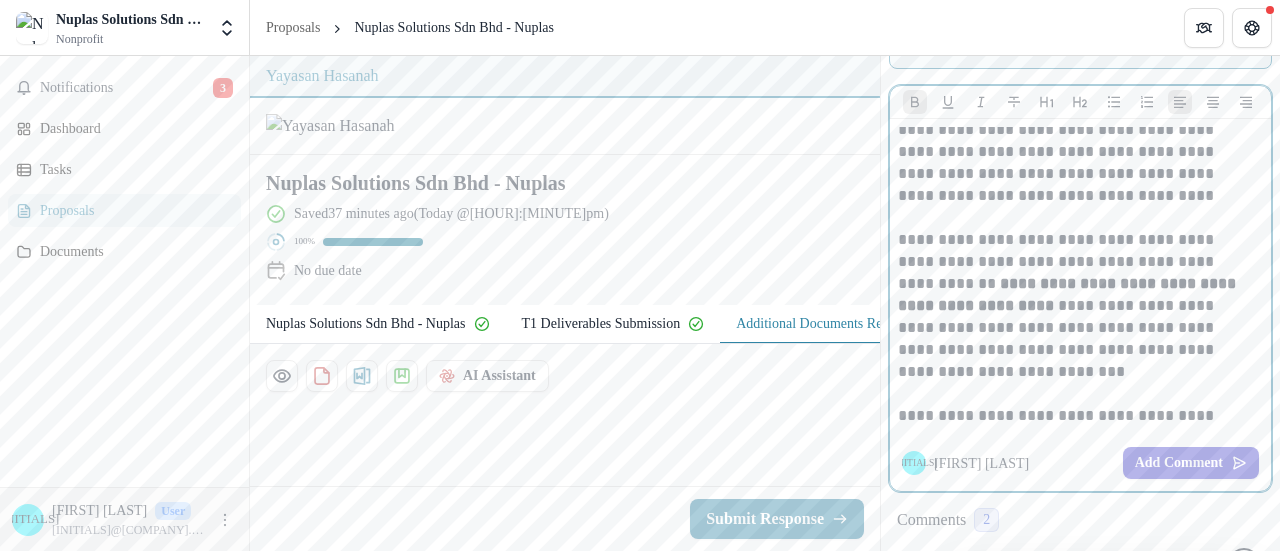 click on "**********" at bounding box center [1075, 306] 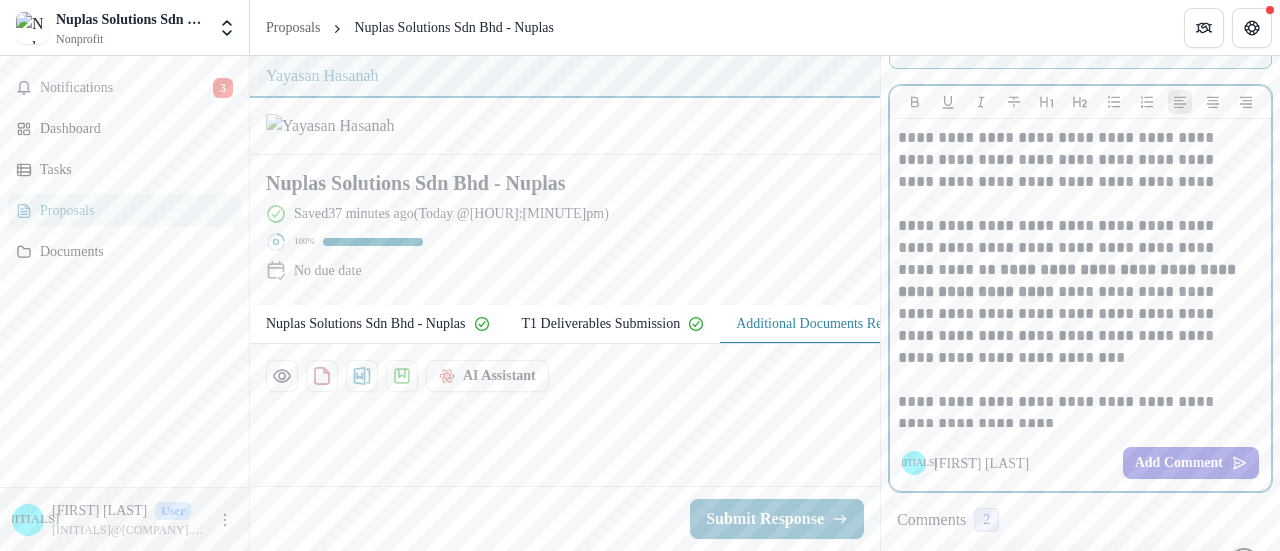 scroll, scrollTop: 316, scrollLeft: 0, axis: vertical 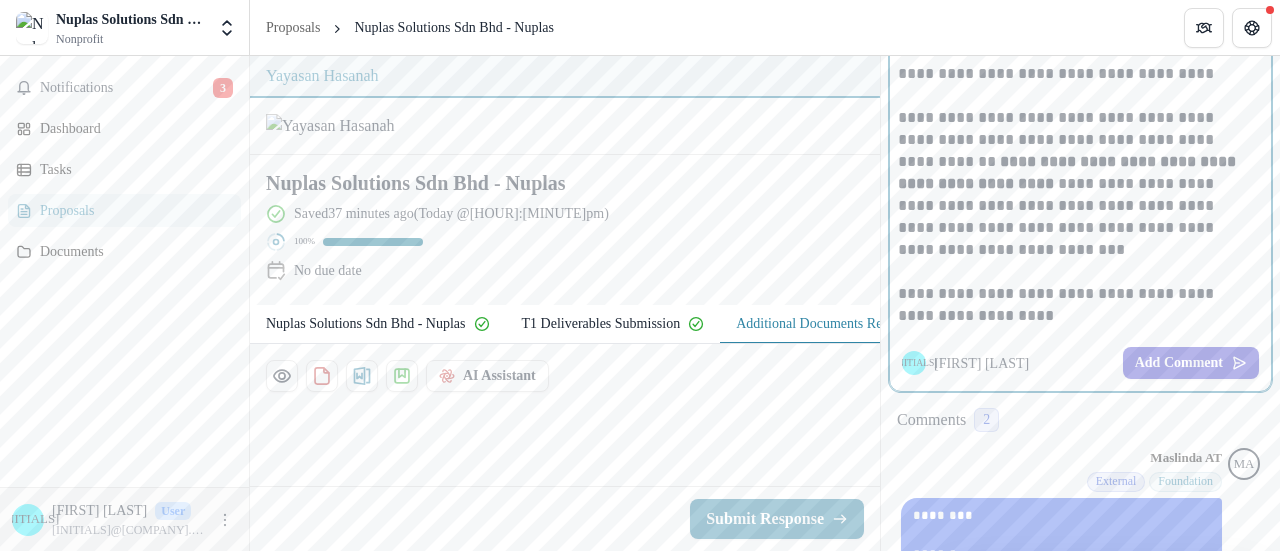 click on "**********" at bounding box center (1075, 305) 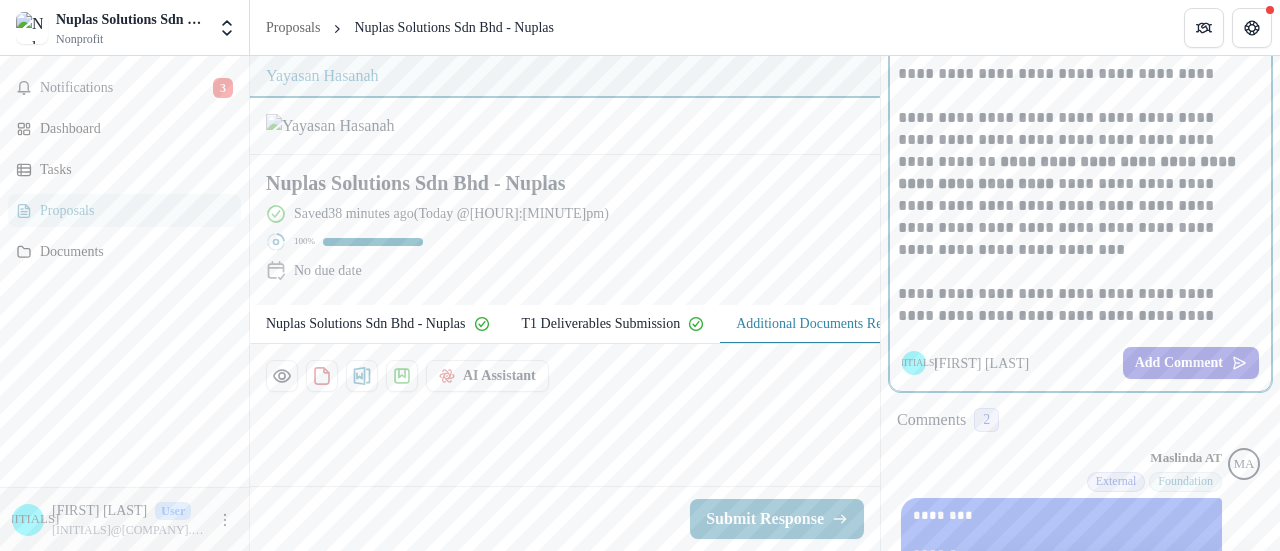 scroll, scrollTop: 338, scrollLeft: 0, axis: vertical 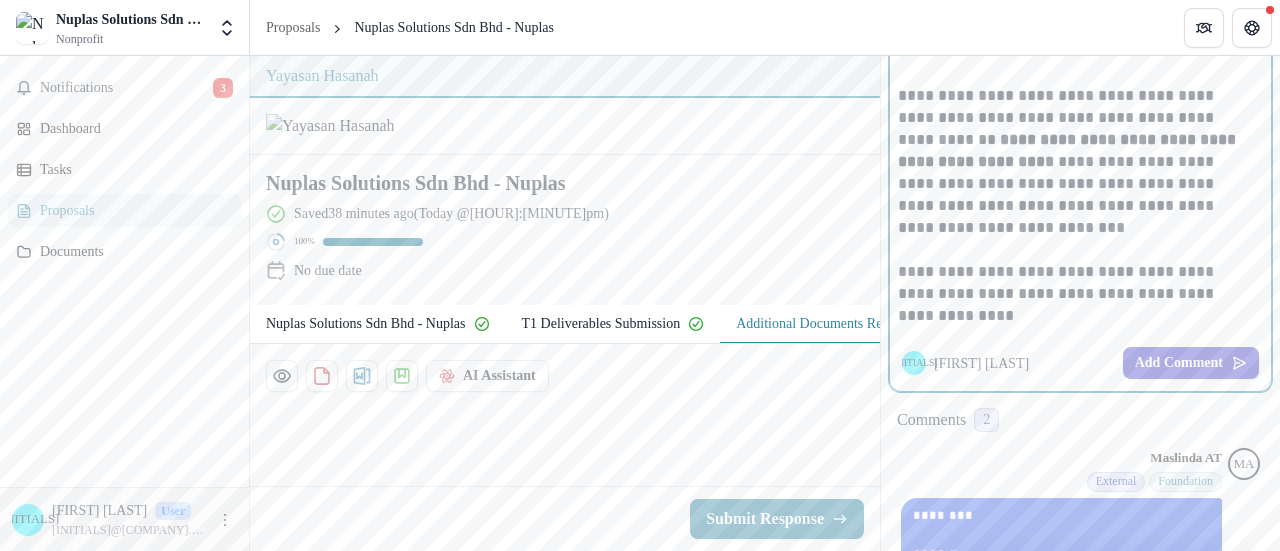 click on "**********" at bounding box center [1075, 294] 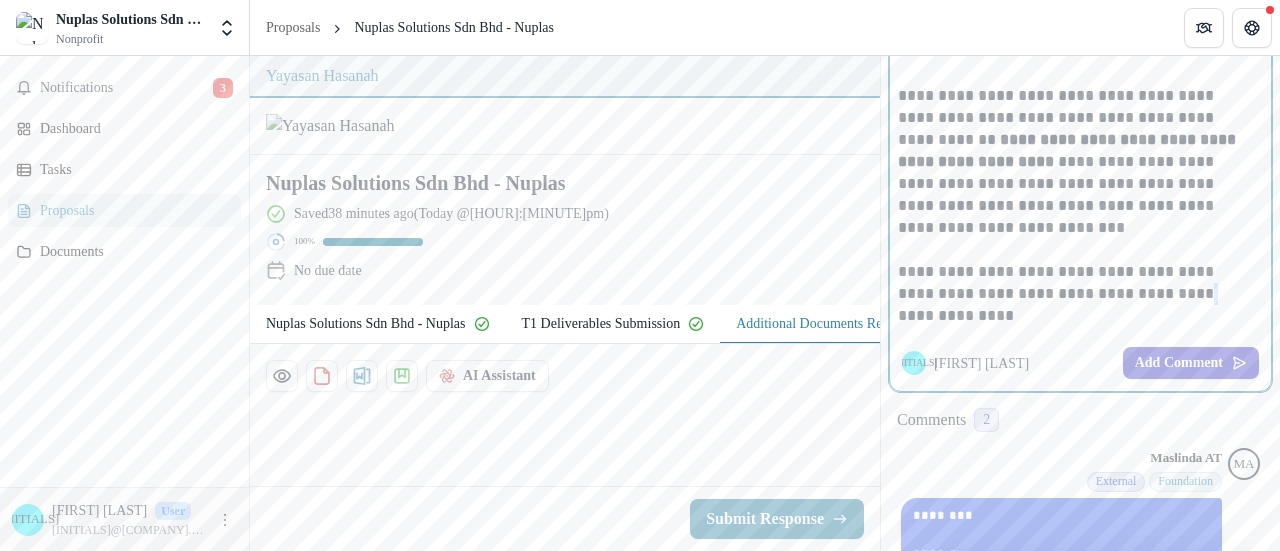 click on "**********" at bounding box center [1075, 294] 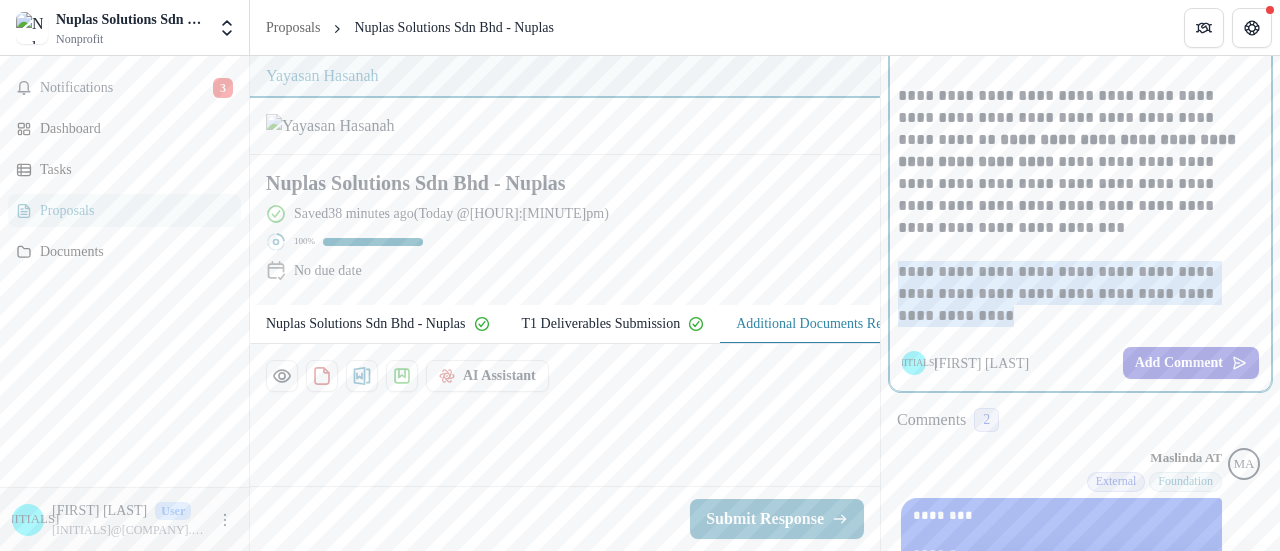 drag, startPoint x: 984, startPoint y: 314, endPoint x: 877, endPoint y: 272, distance: 114.947815 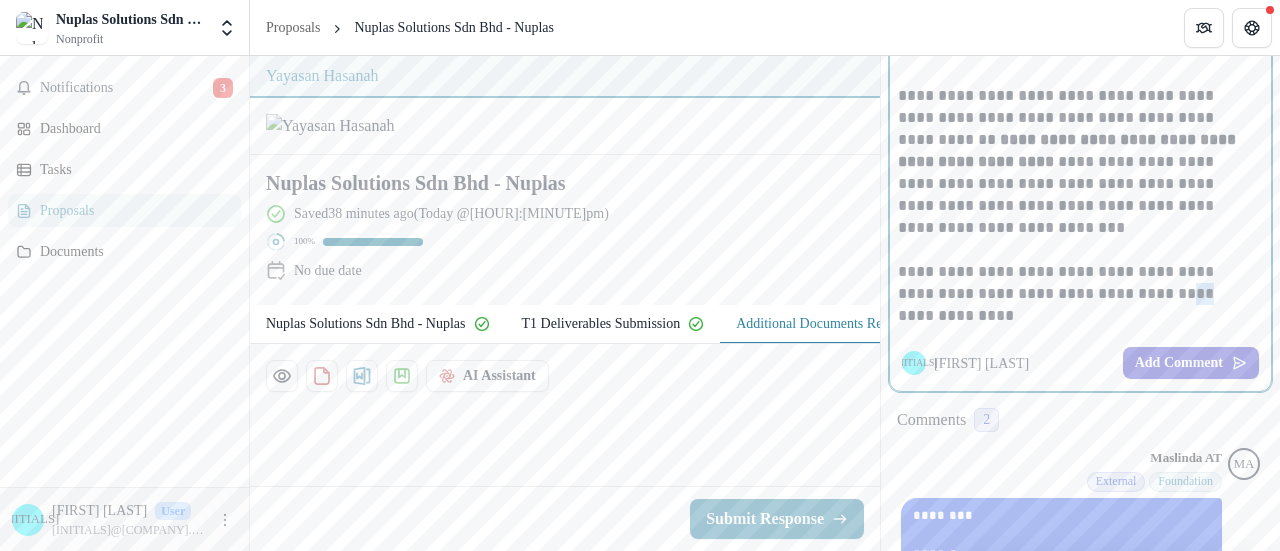 click on "**********" at bounding box center (1075, 294) 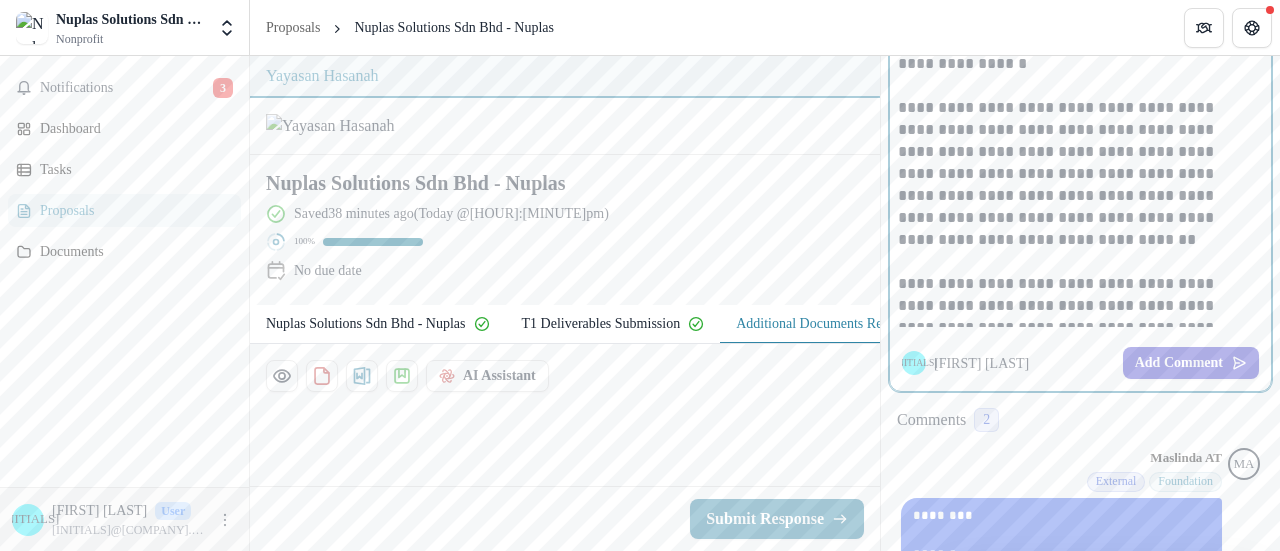 scroll, scrollTop: 0, scrollLeft: 0, axis: both 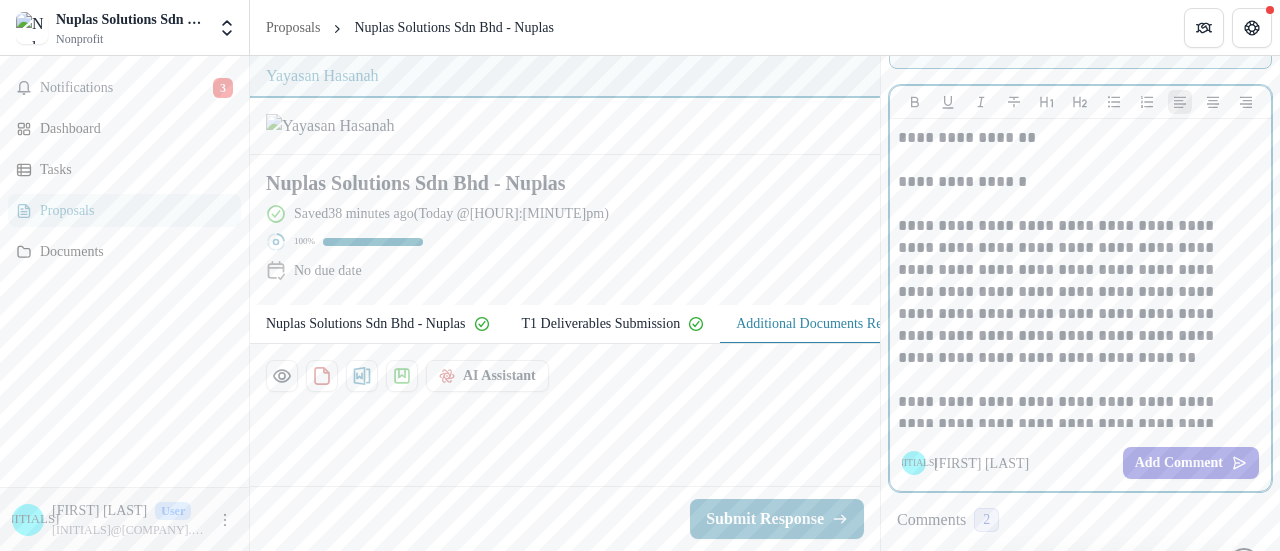 click on "**********" at bounding box center (1075, 292) 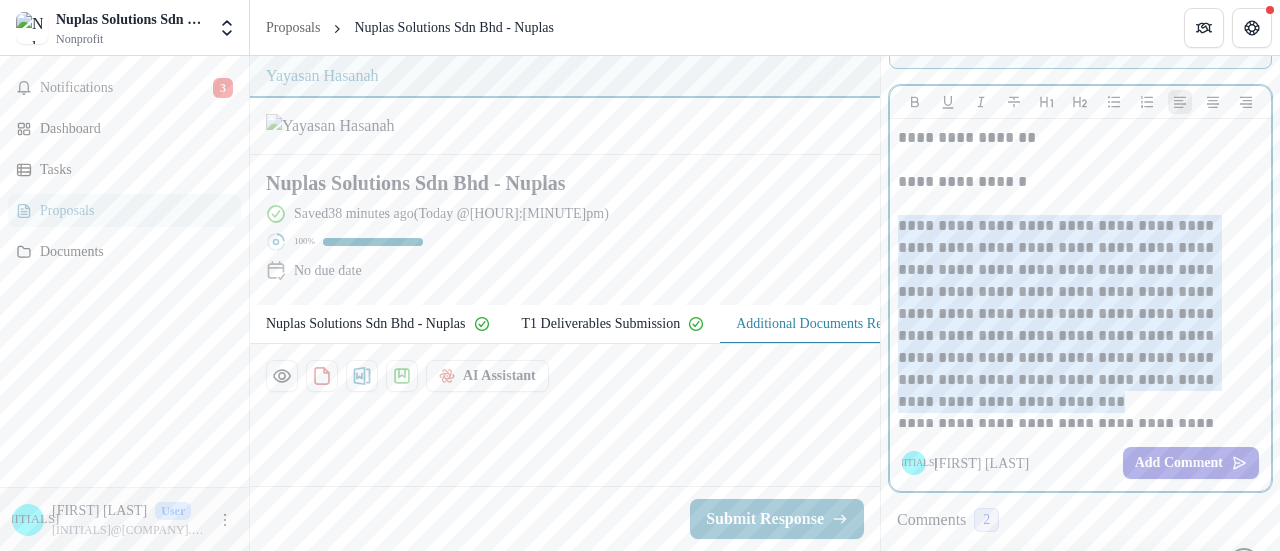 drag, startPoint x: 1245, startPoint y: 385, endPoint x: 883, endPoint y: 225, distance: 395.78278 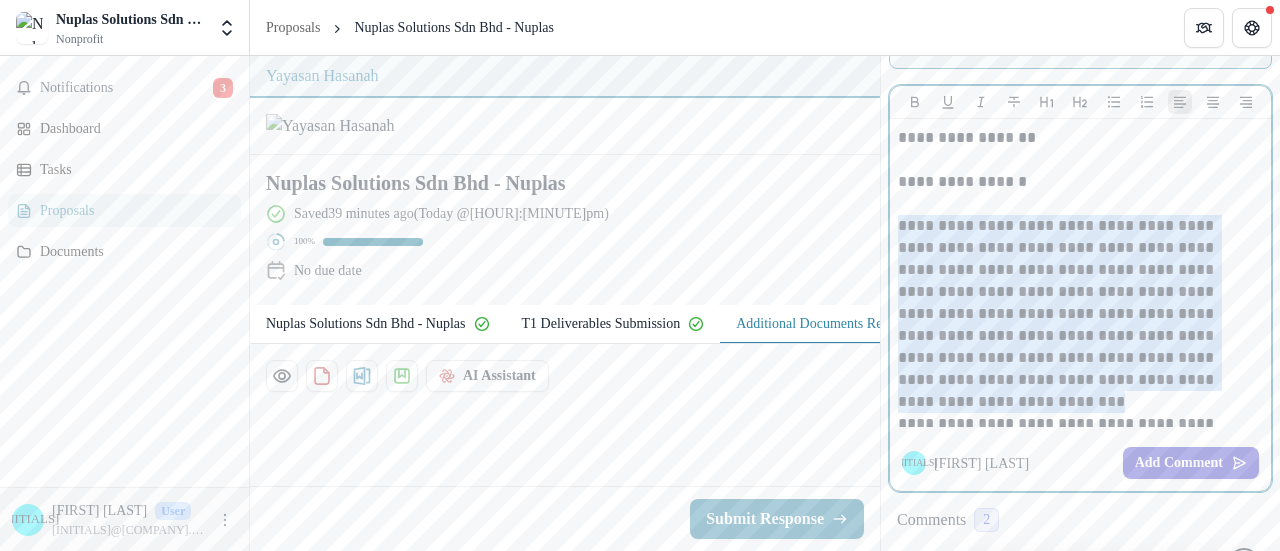 click on "**********" at bounding box center [1075, 303] 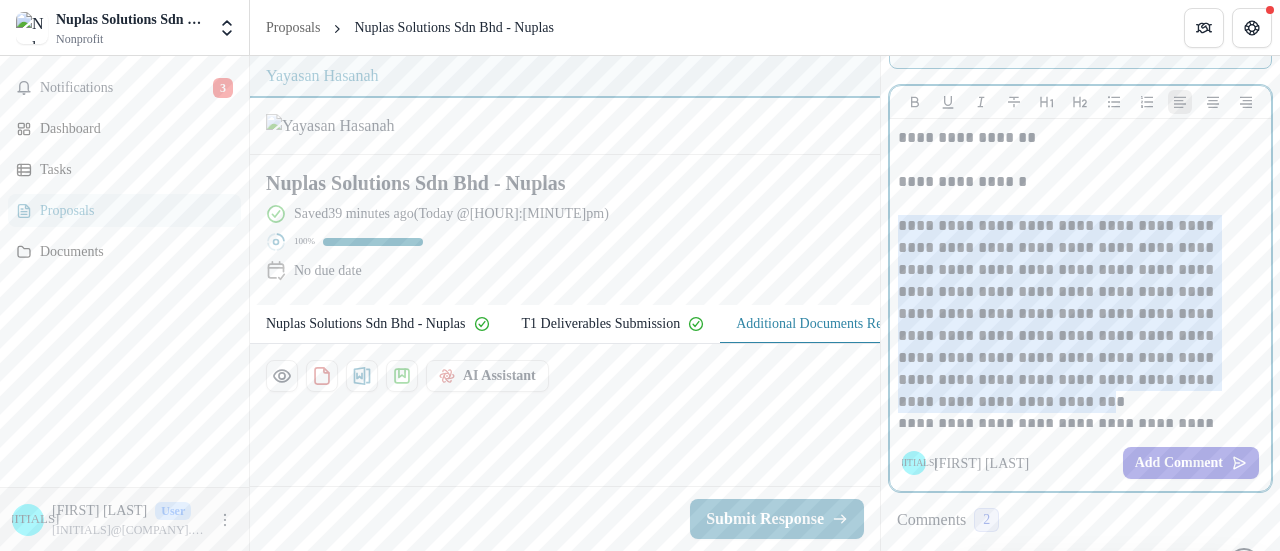 drag, startPoint x: 1221, startPoint y: 374, endPoint x: 899, endPoint y: 221, distance: 356.50104 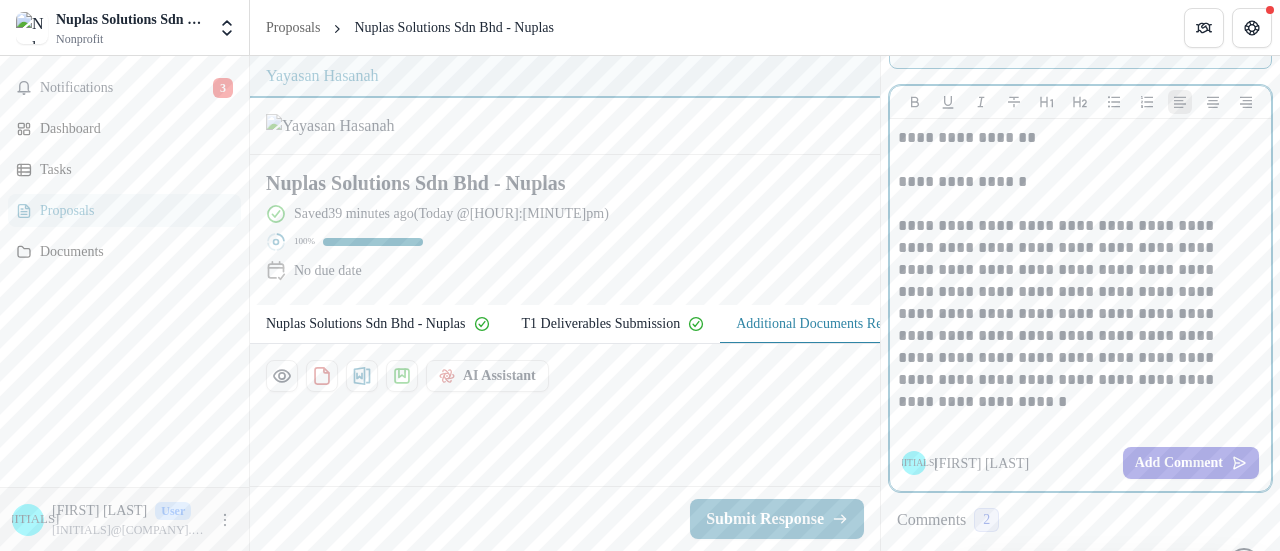 click on "**********" at bounding box center (1075, 314) 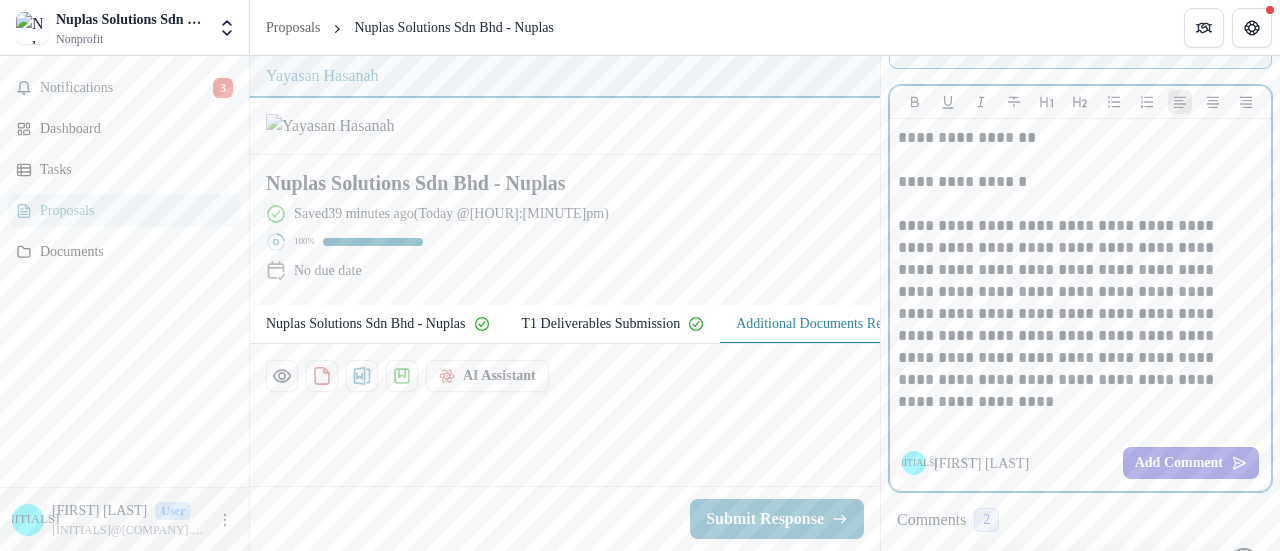 click on "**********" at bounding box center (1075, 314) 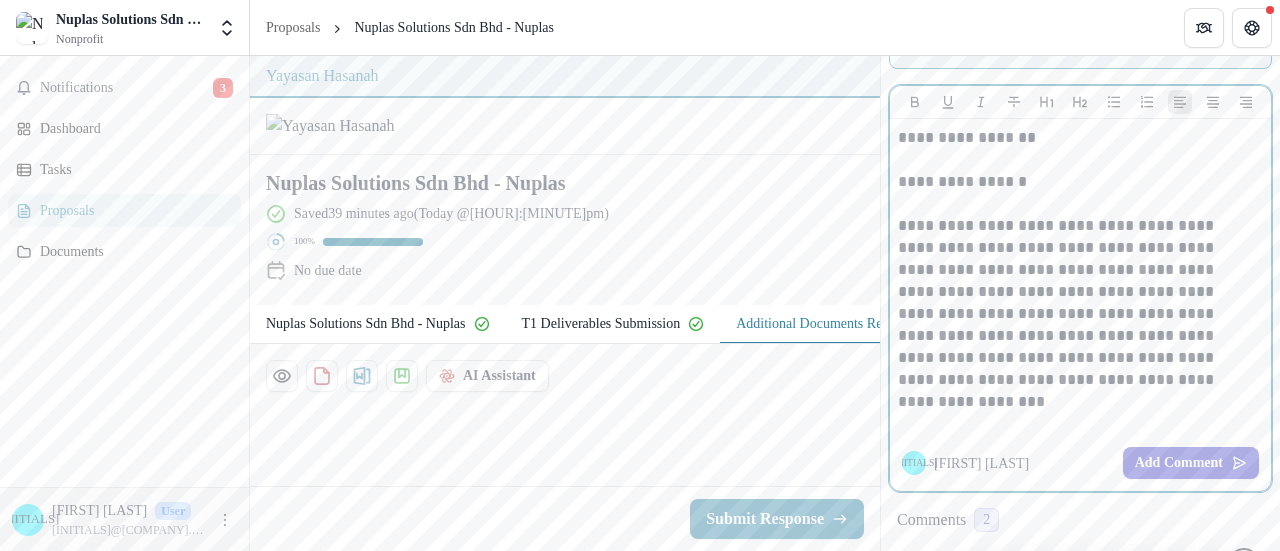 click on "**********" at bounding box center (1075, 314) 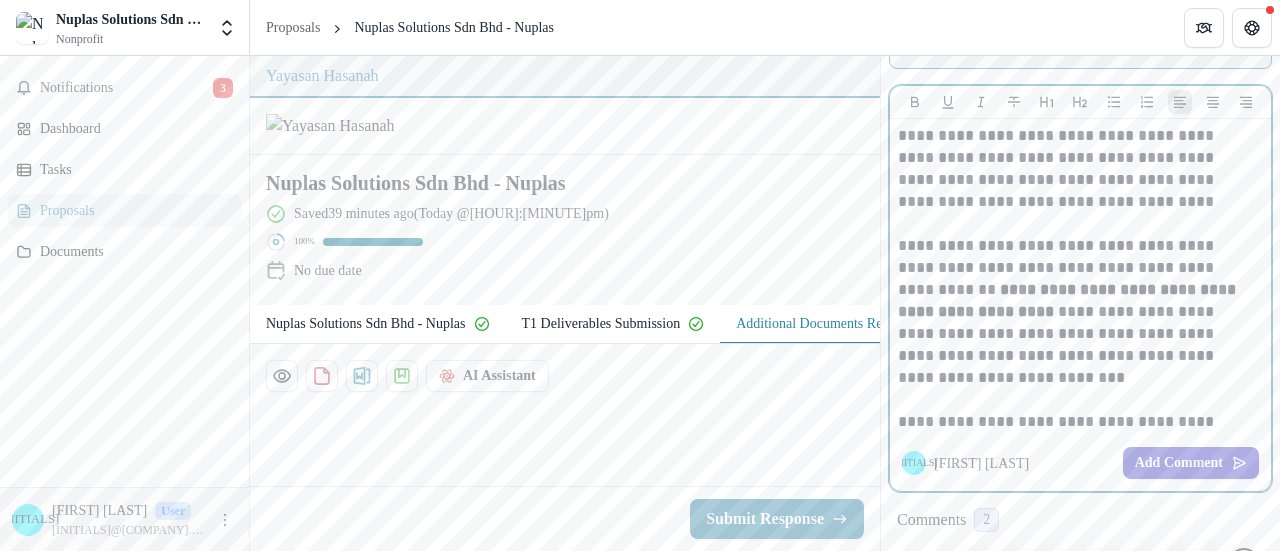 scroll, scrollTop: 382, scrollLeft: 0, axis: vertical 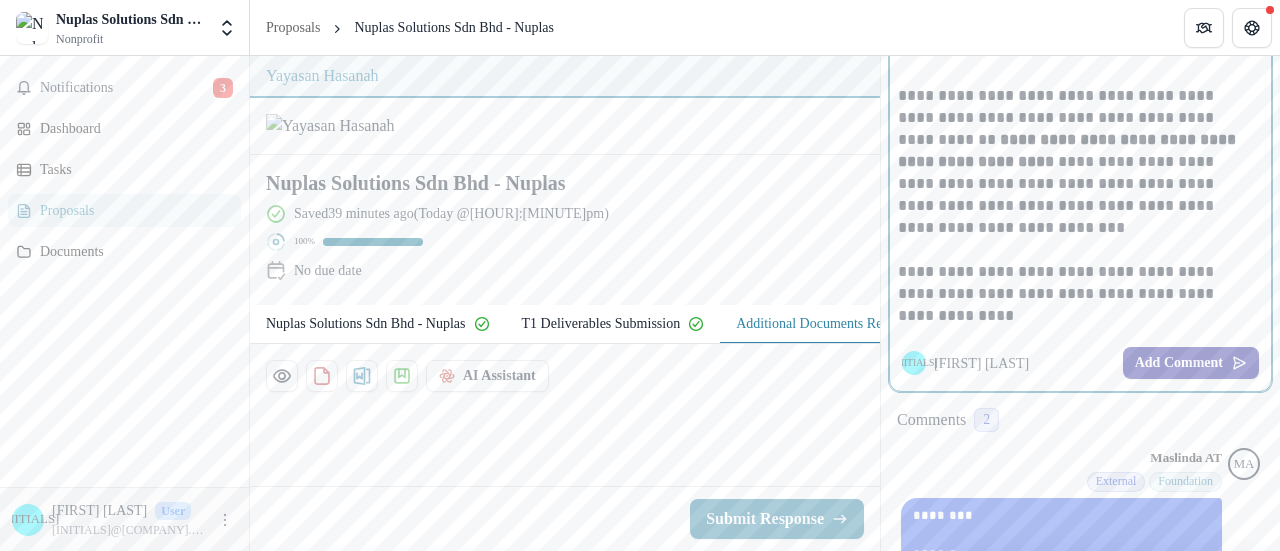 click on "Add Comment" at bounding box center (1191, 363) 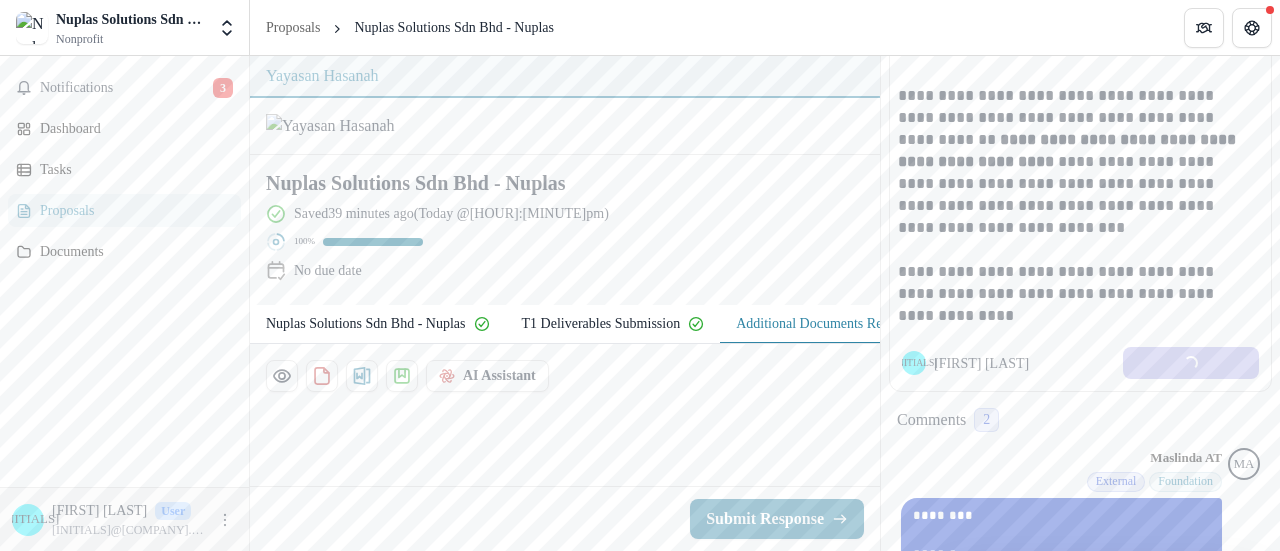 scroll, scrollTop: 0, scrollLeft: 0, axis: both 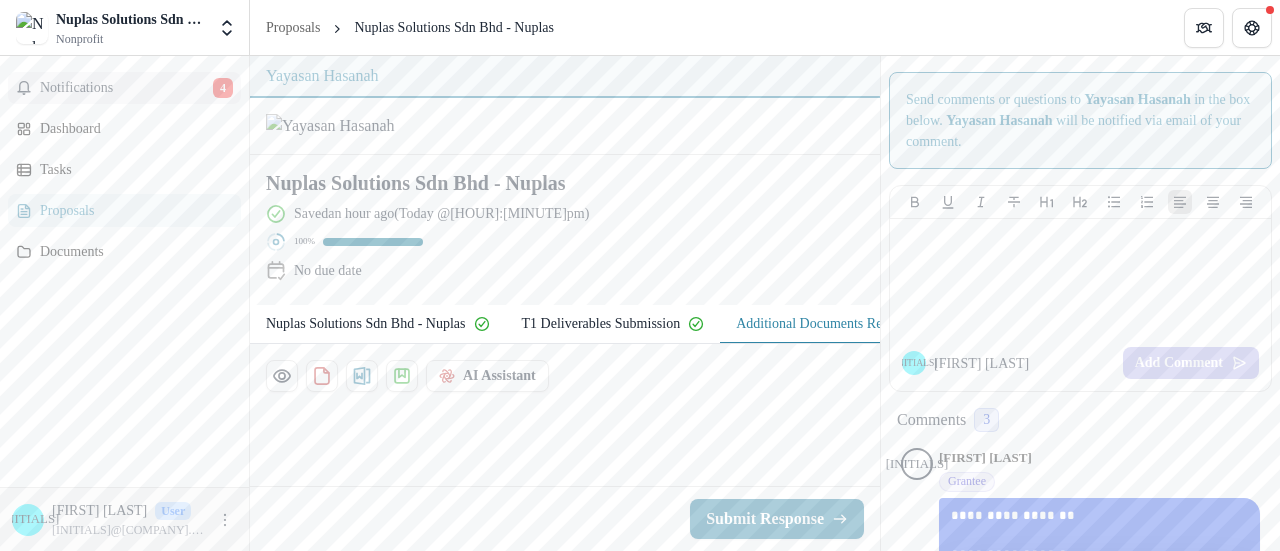 click on "Notifications" at bounding box center (126, 88) 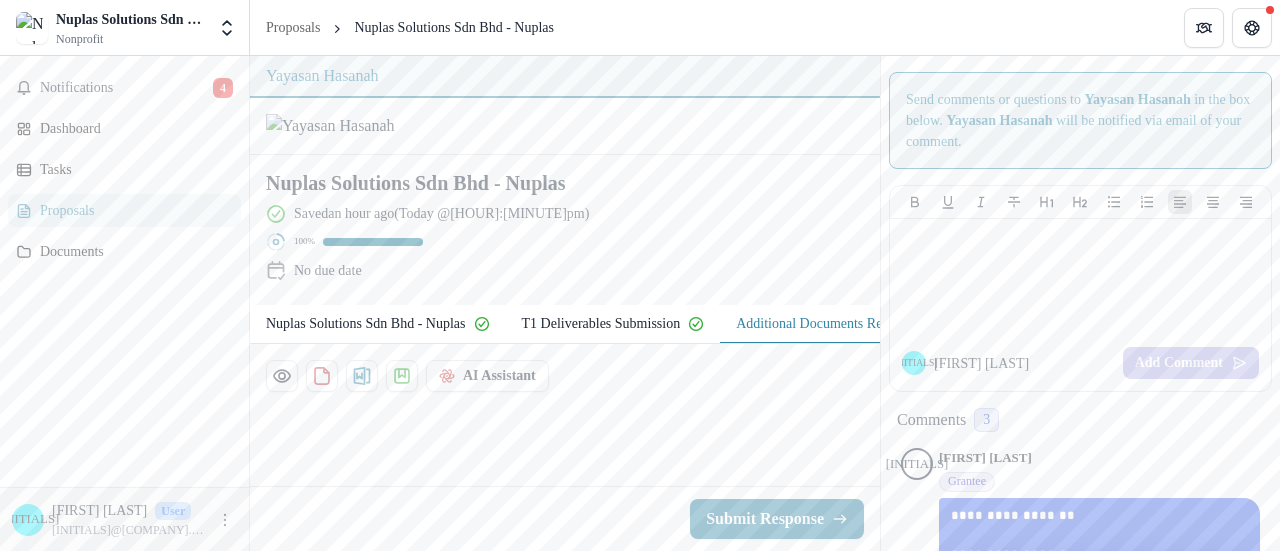 click on "Notifications 3 Dashboard Tasks Proposals Documents TZ TEOH ZHIXUAN added a comment to  [COMPANY] - [COMPANY] . [MONTH] [DAY], [YEAR], [HOUR]:[MINUTE] [AM/PM] MA Maslinda AT changed the assignees of  Upload Additional Documents [MONTH] [DAY], [YEAR], [HOUR]:[MINUTE] [AM/PM] TZ TEOH ZHIXUAN changed  [COMPANY] - [COMPANY]  from   T1 Deliverables Req T1 Deliverables Submitted [MONTH] [DAY], [YEAR], [HOUR]:[MINUTE] [AM/PM] TZ TEOH ZHIXUAN added a comment to  [COMPANY] - [COMPANY] . [MONTH] [DAY], [HOUR]:[MINUTE] [AM/PM] Mark all as read TZ TEOH ZHIXUAN added a comment to  [COMPANY] - [COMPANY] . [MONTH] [DAY], [YEAR], [HOUR]:[MINUTE] [AM/PM] MA Maslinda AT added a comment to  [COMPANY] - [COMPANY] . [MONTH] [DAY], [YEAR], [HOUR]:[MINUTE] [AM/PM] MA Maslinda AT changed the assignees of  Upload Additional Documents [MONTH] [DAY], [YEAR], [HOUR]:[MINUTE] [AM/PM] TZ TEOH ZHIXUAN changed  [COMPANY] - [COMPANY]  from   T1 Deliverables Req T1 Deliverables Submitted [MONTH] [DAY], [YEAR], [HOUR]:[MINUTE] [AM/PM] TZ TEOH ZHIXUAN added a comment to  [COMPANY] - [COMPANY] . [MONTH] [DAY], [HOUR]:[MINUTE] [AM/PM] MA Maslinda AT  created submission   MA changed" at bounding box center [124, 271] 